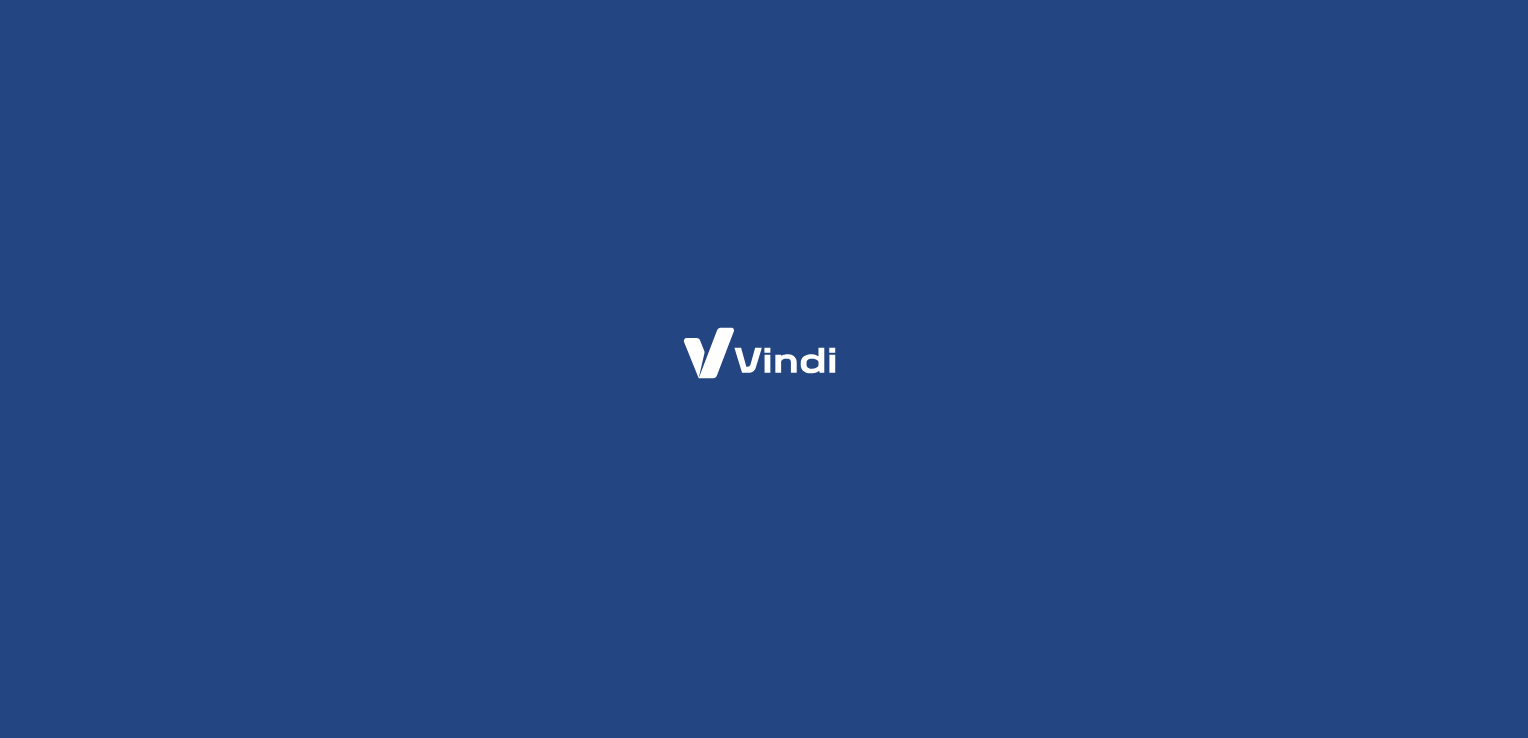 scroll, scrollTop: 0, scrollLeft: 0, axis: both 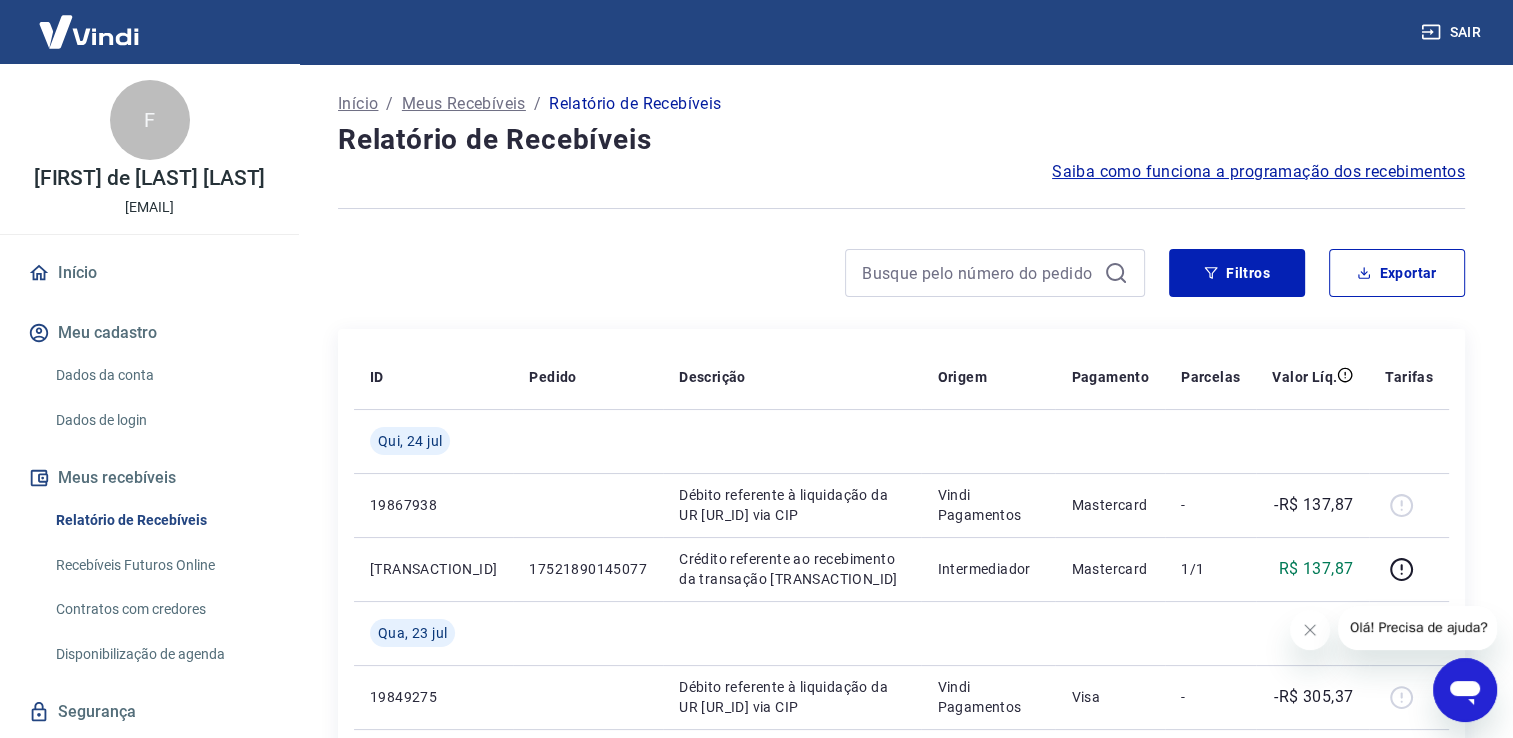 click on "Relatório de Recebíveis" at bounding box center (161, 520) 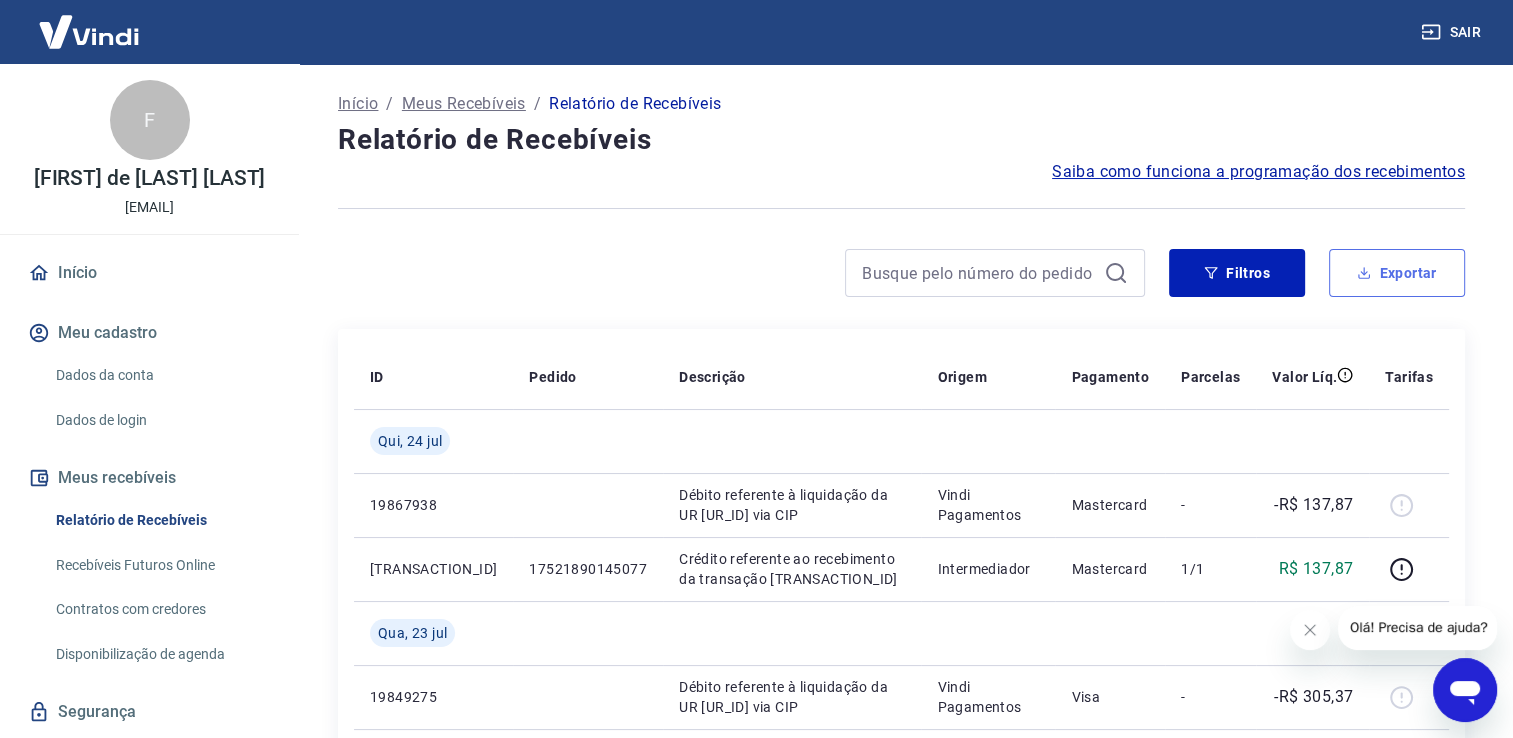 click on "Exportar" at bounding box center [1397, 273] 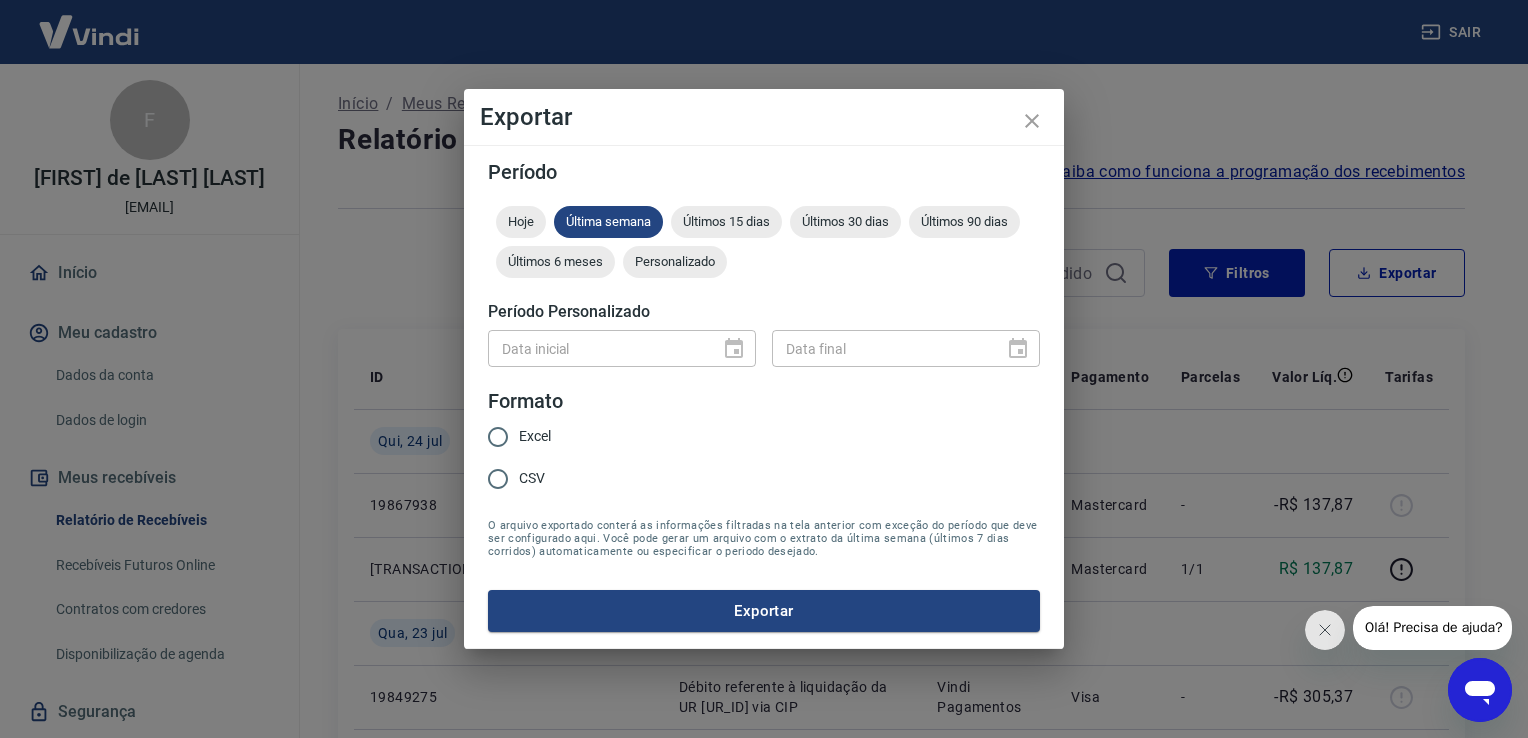 click on "Excel" at bounding box center [535, 436] 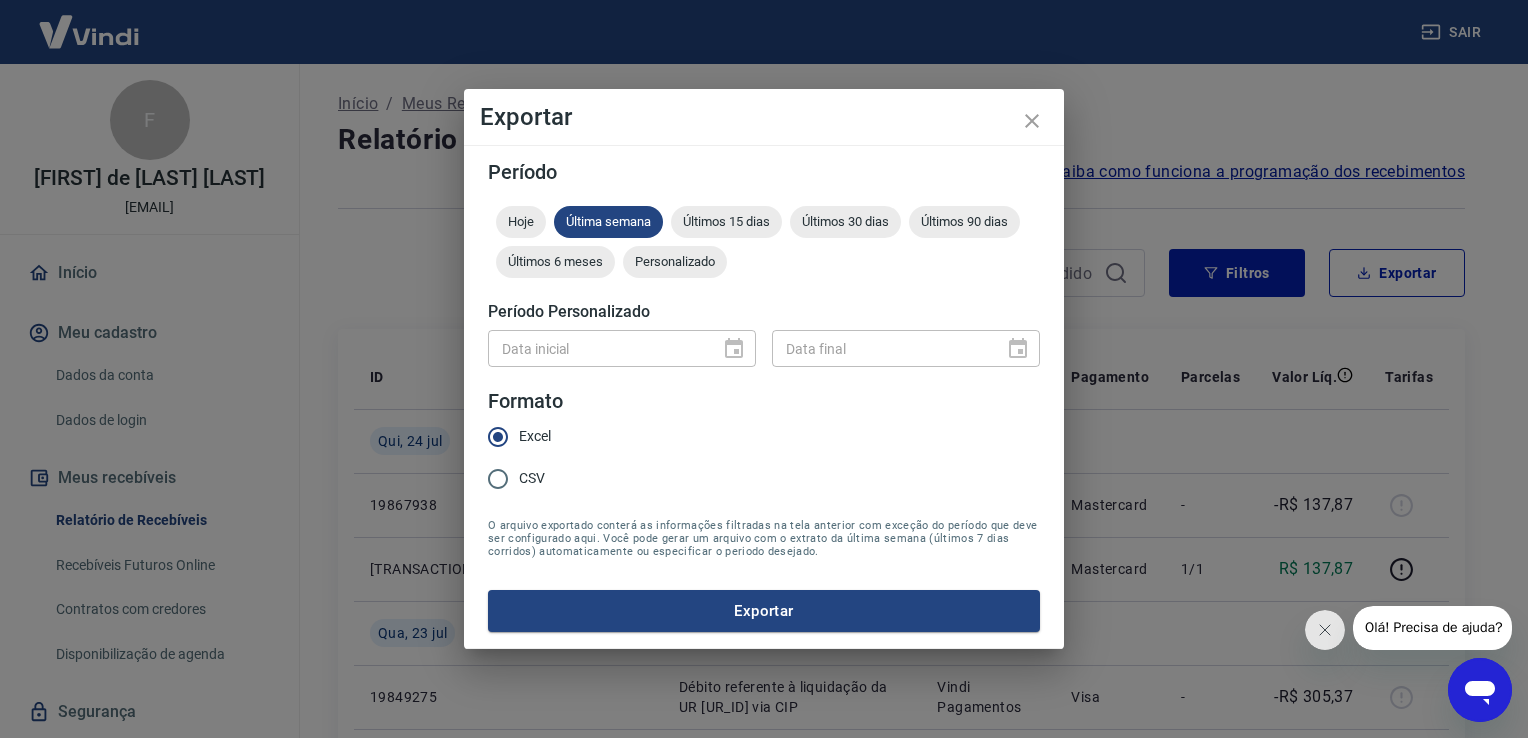 click on "CSV" at bounding box center [532, 478] 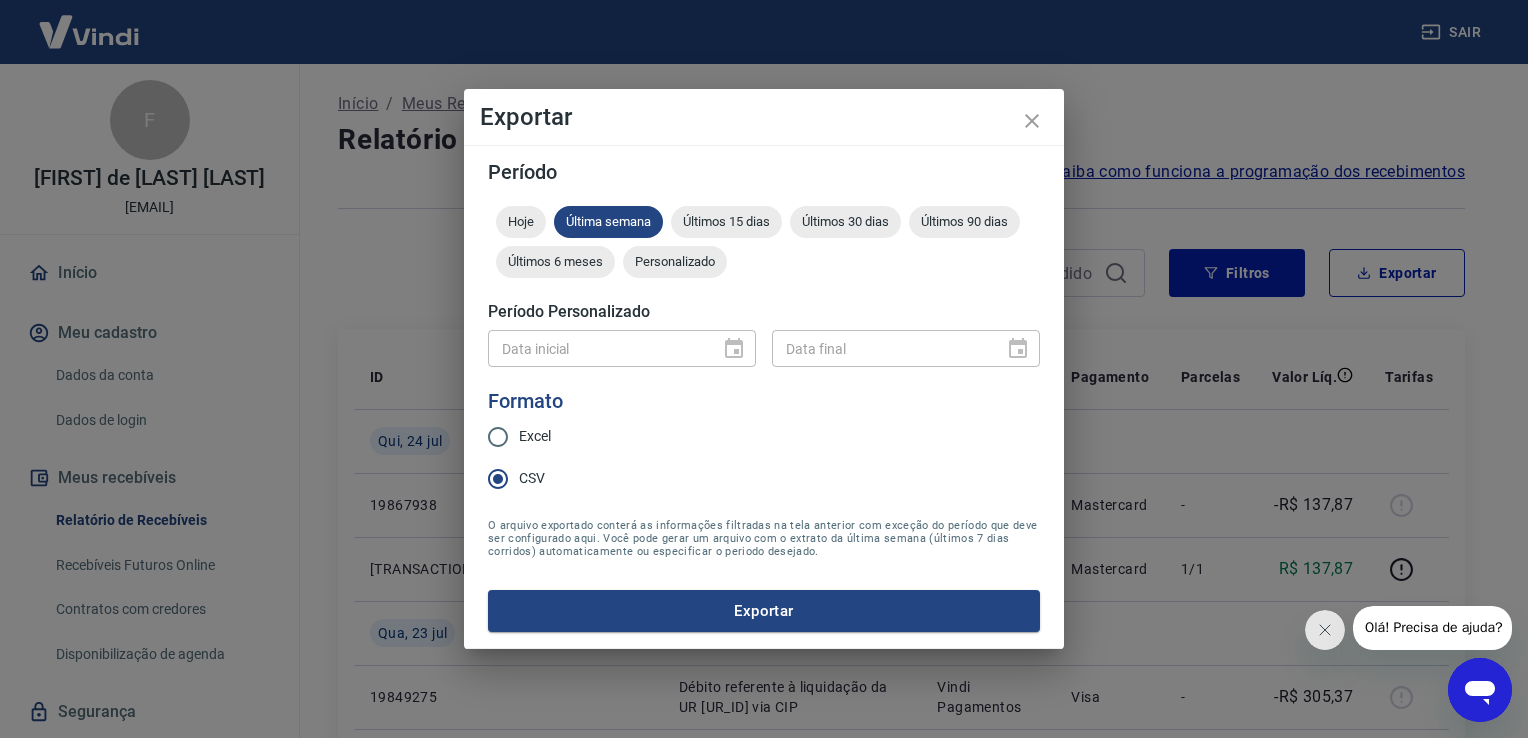 click on "Excel" at bounding box center (535, 436) 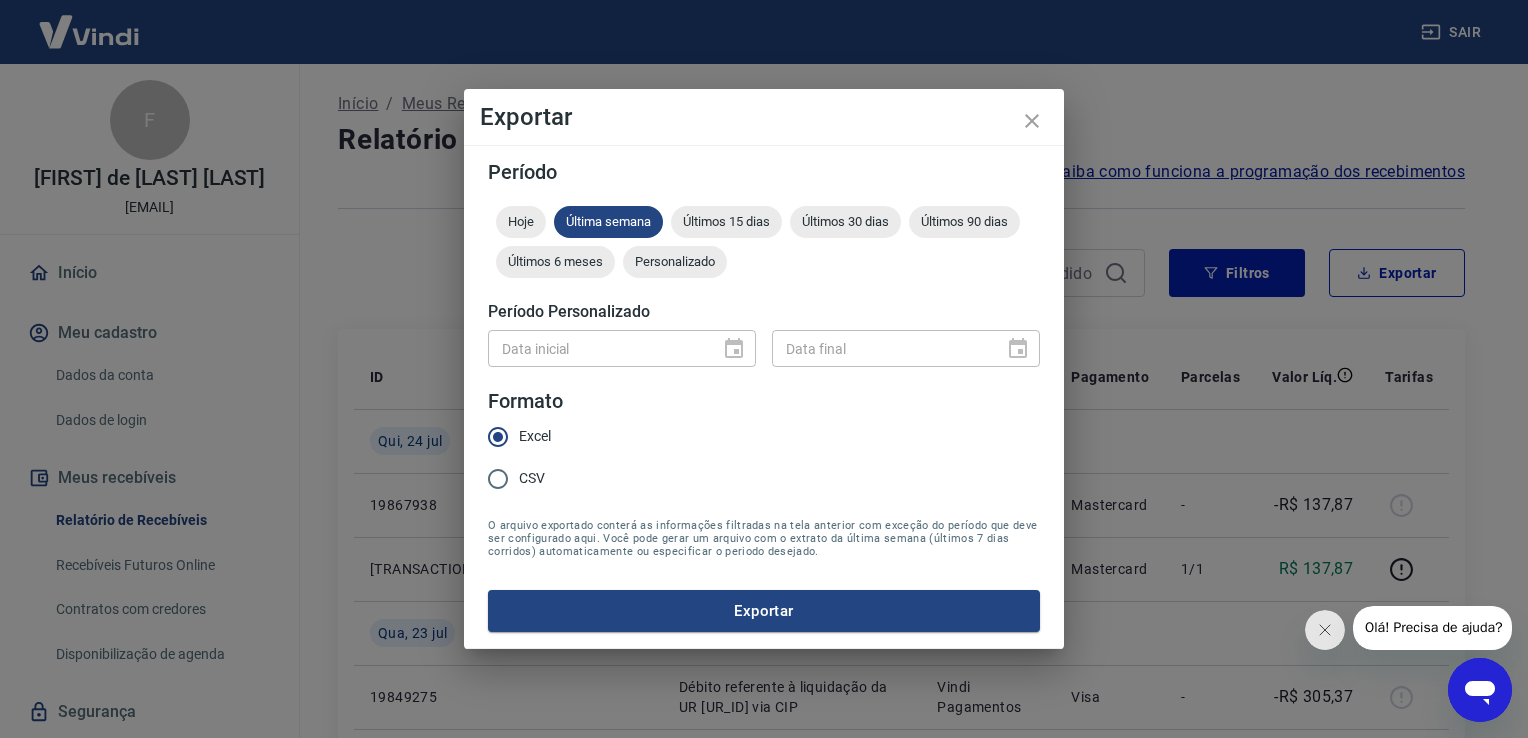 click on "CSV" at bounding box center [532, 478] 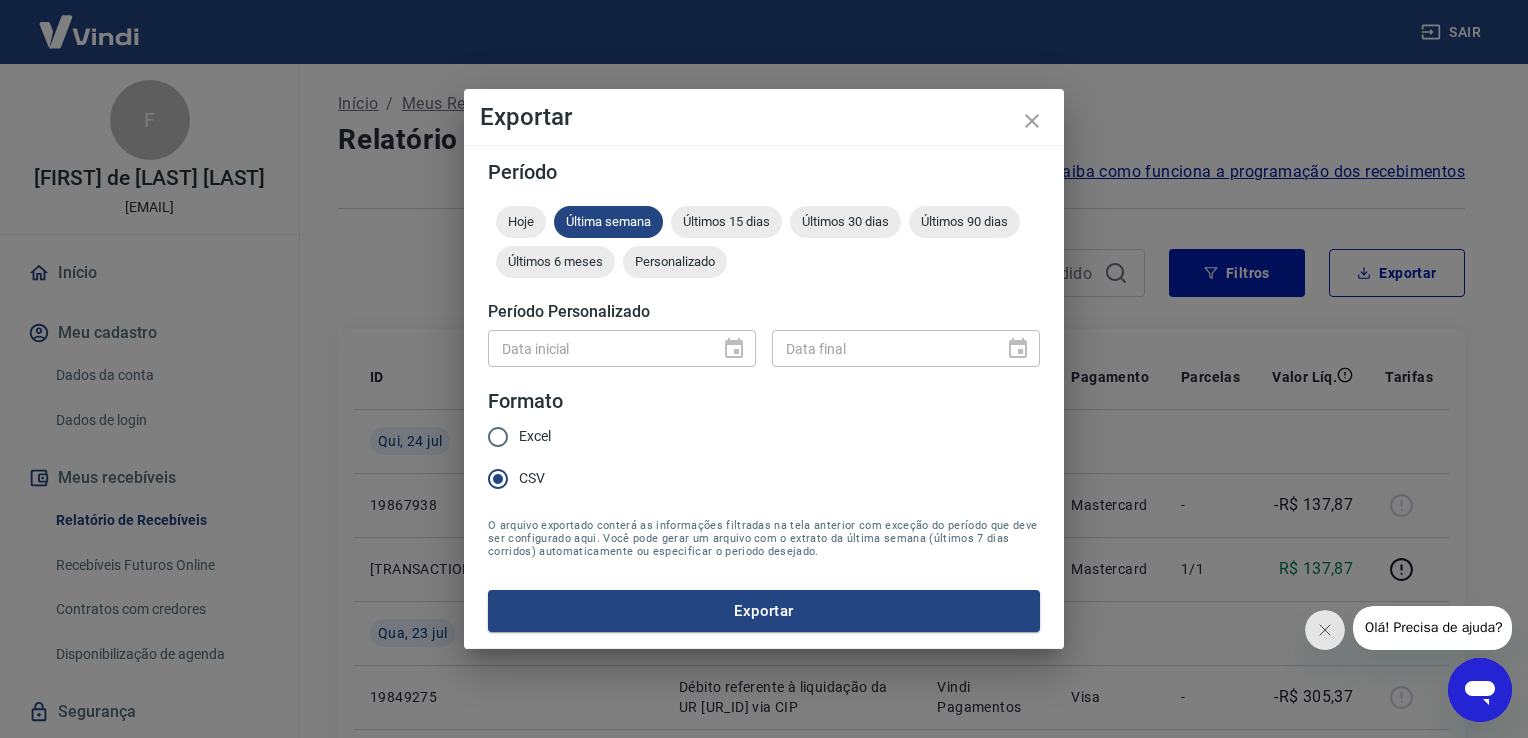 click on "Data inicial" at bounding box center (622, 348) 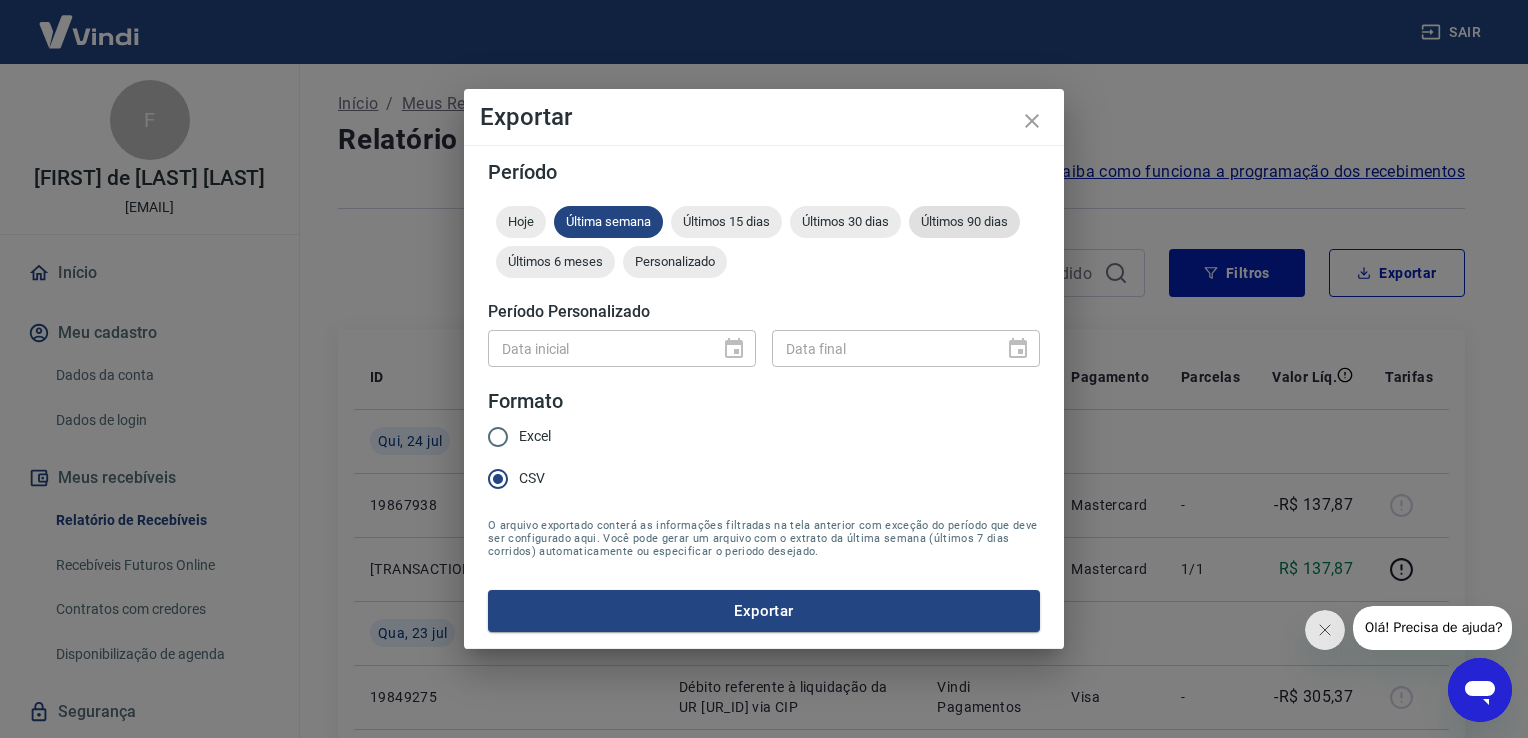 click on "Últimos 90 dias" at bounding box center [964, 222] 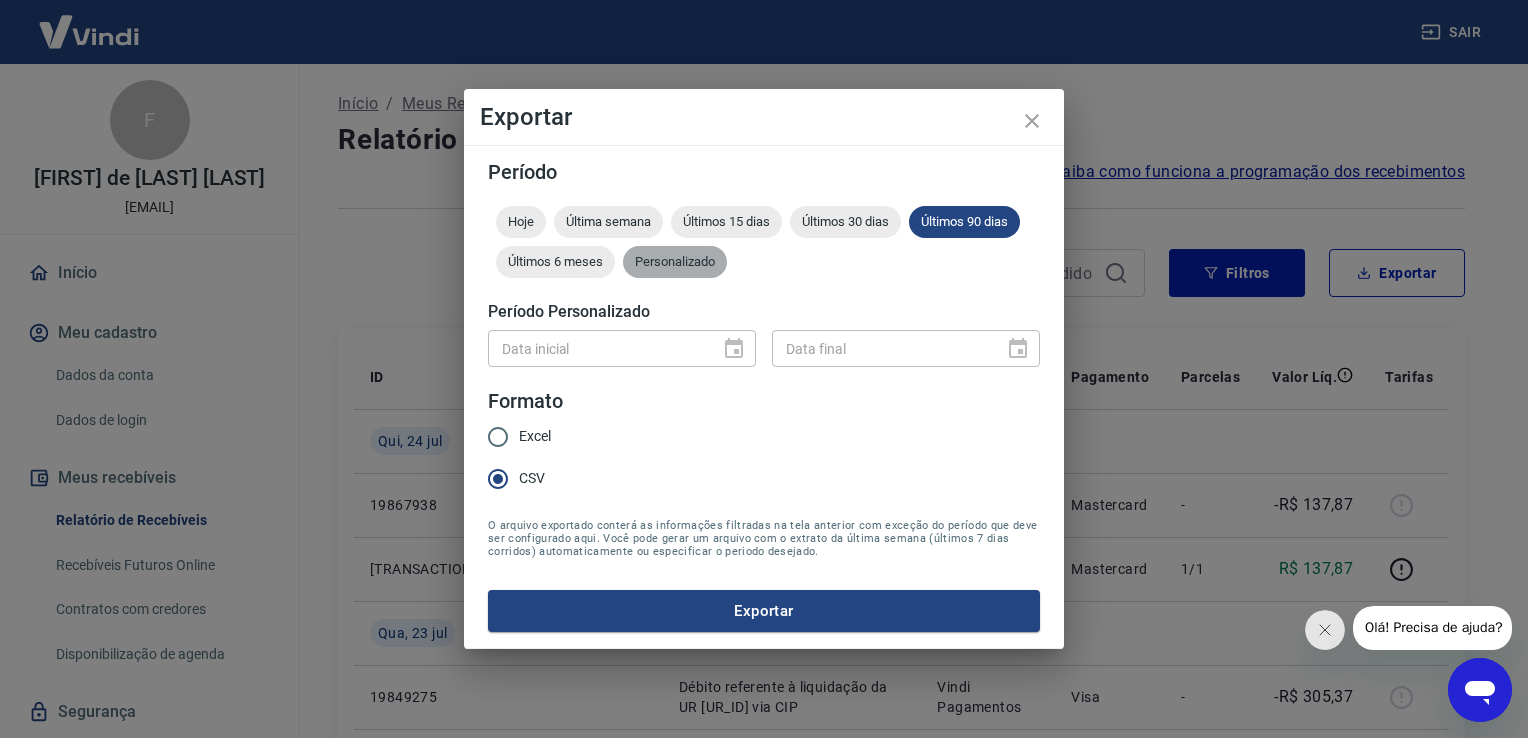 click on "Personalizado" at bounding box center (675, 262) 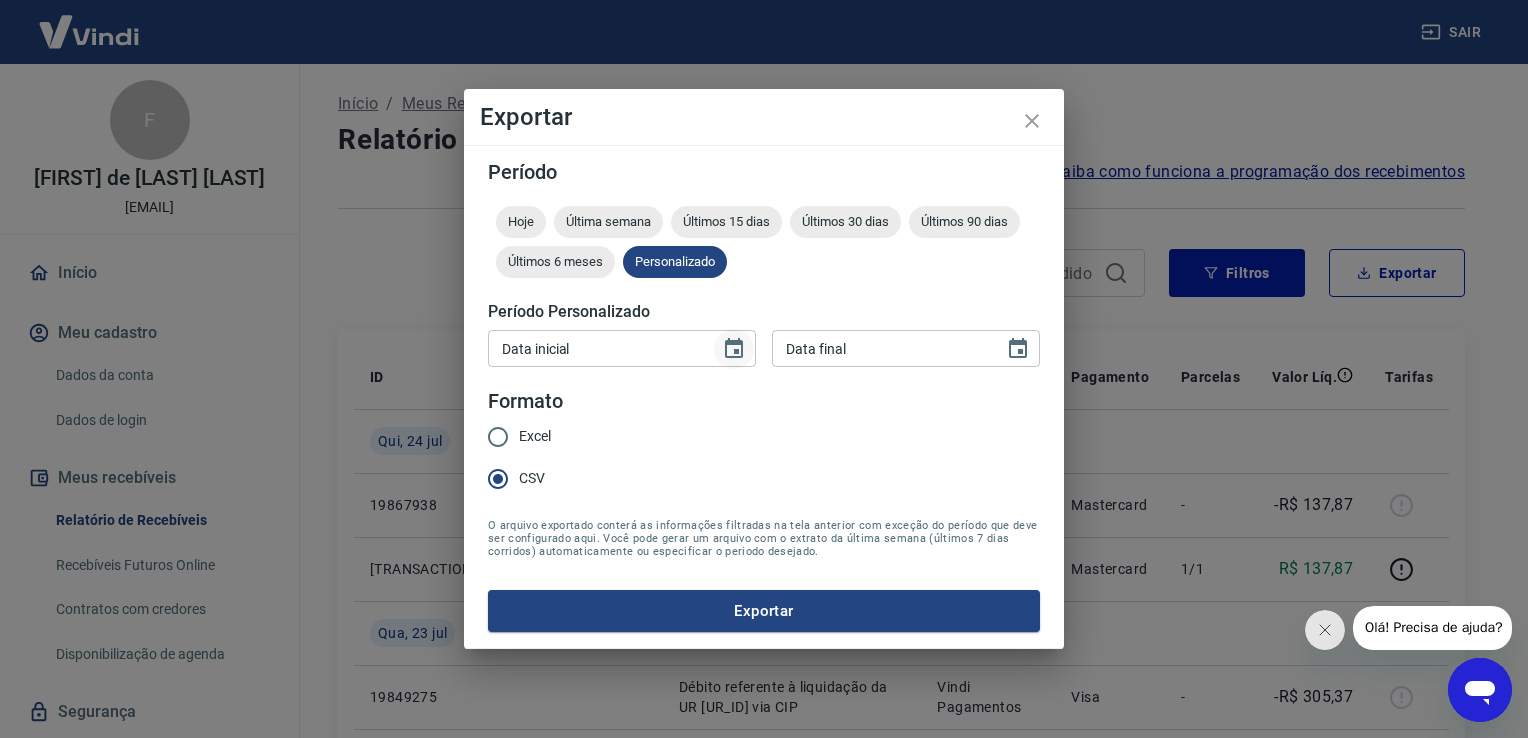 click 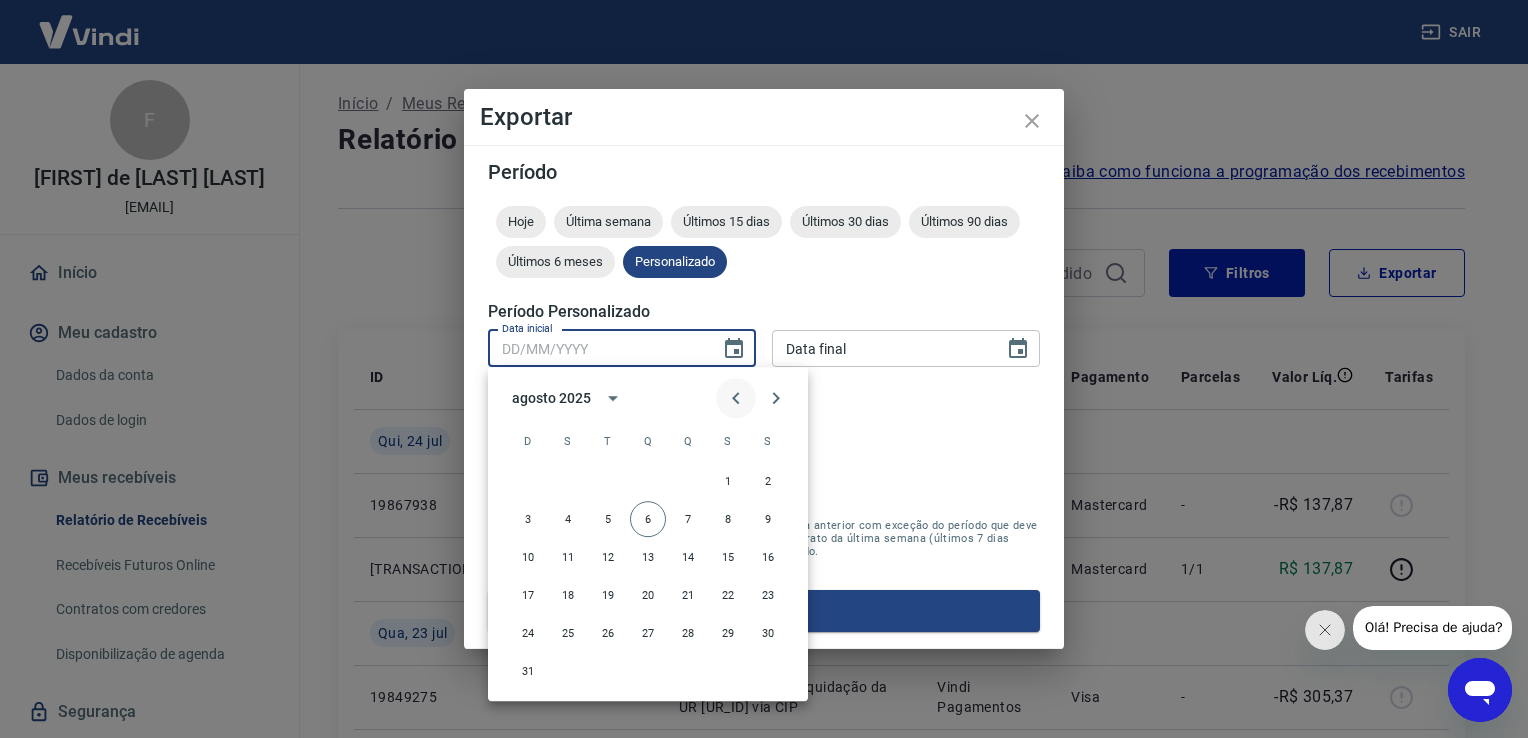 click 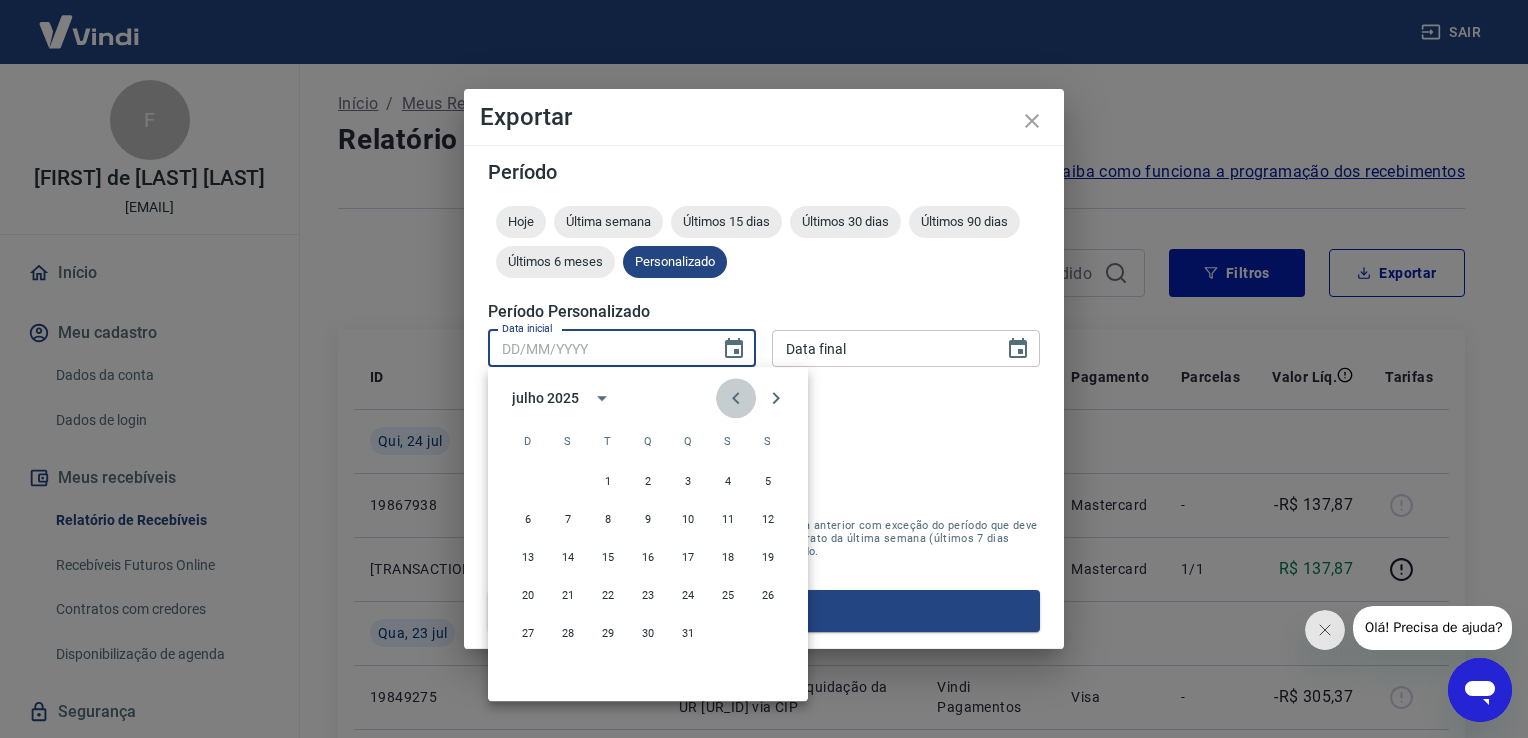 click 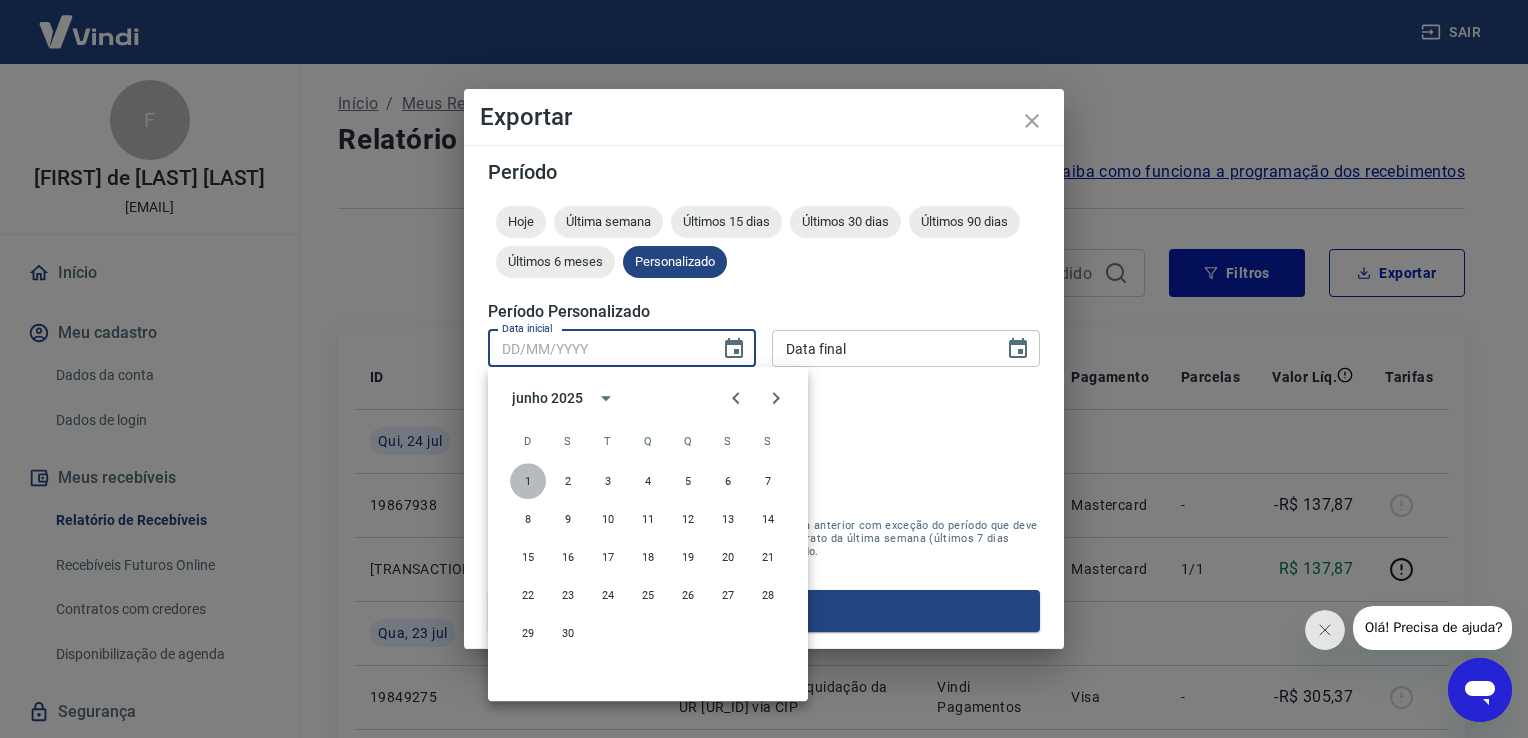 click on "1" at bounding box center [528, 481] 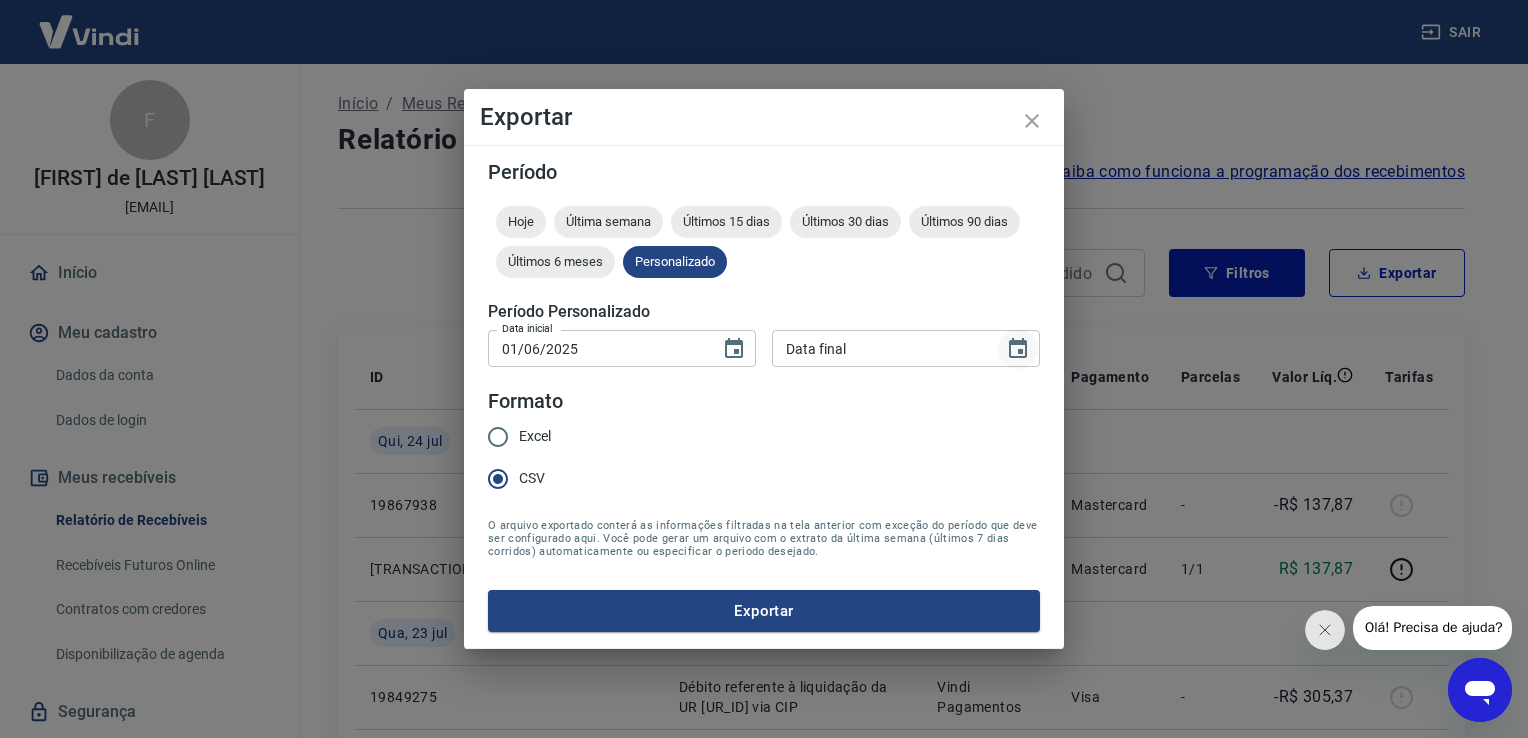 click 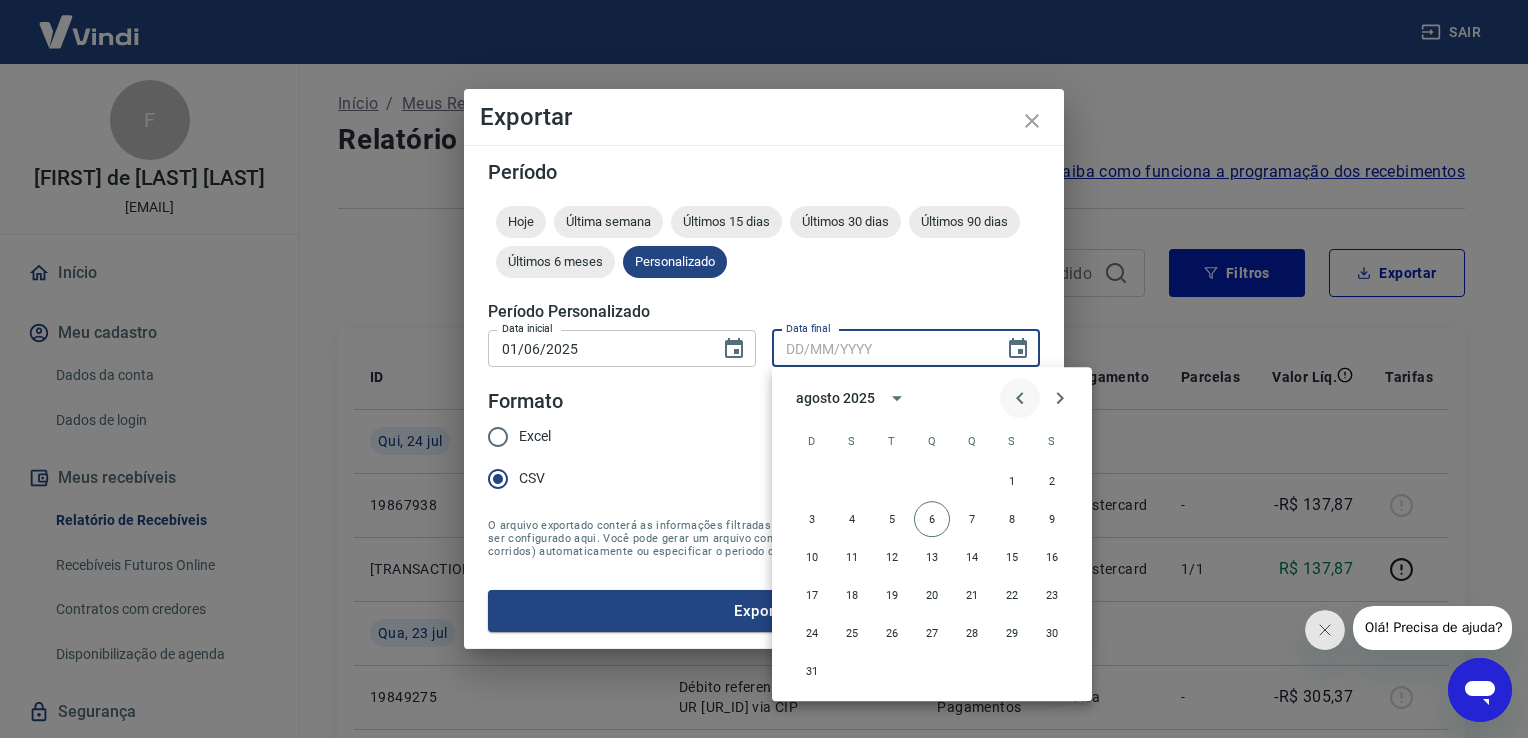 click 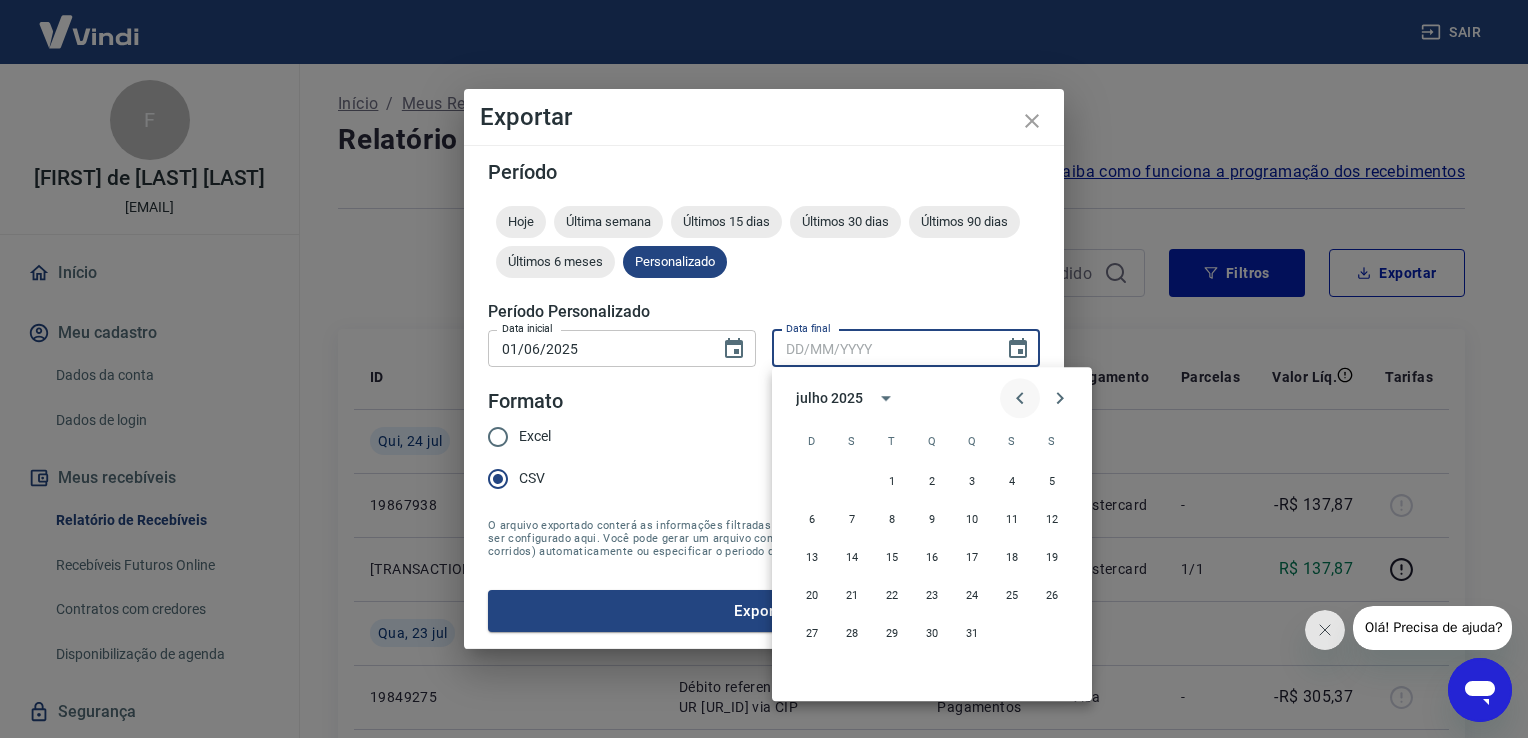 click 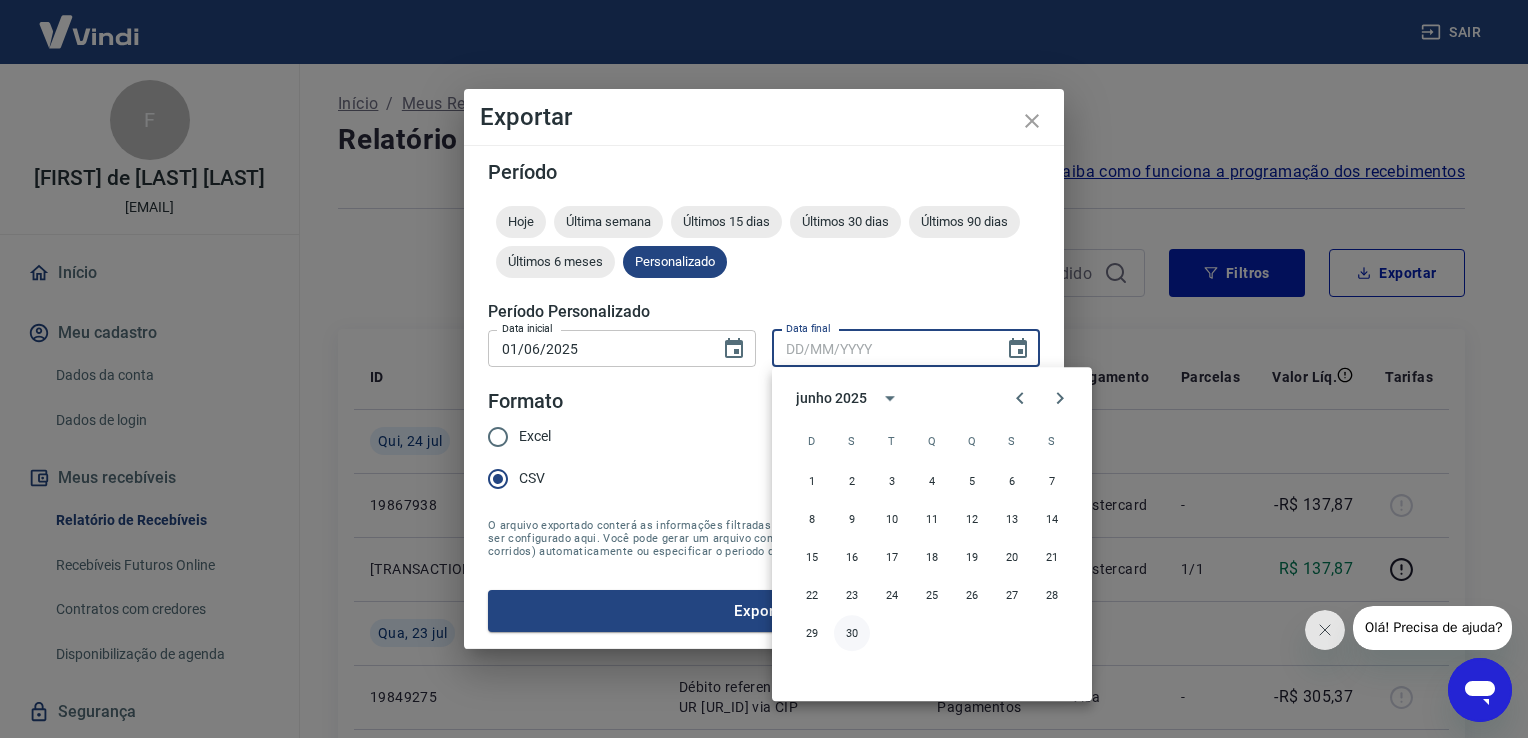 click on "30" at bounding box center [852, 633] 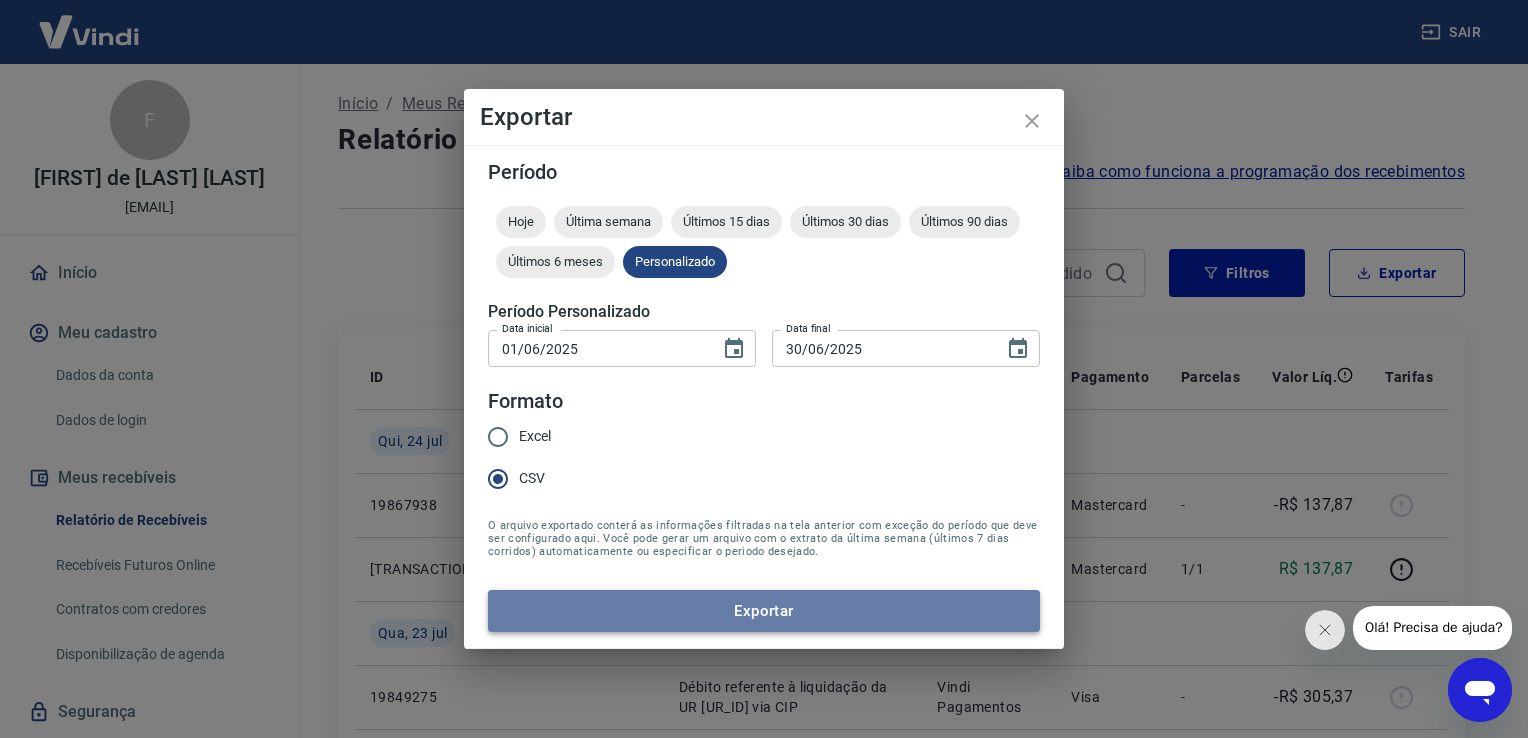 click on "Exportar" at bounding box center [764, 611] 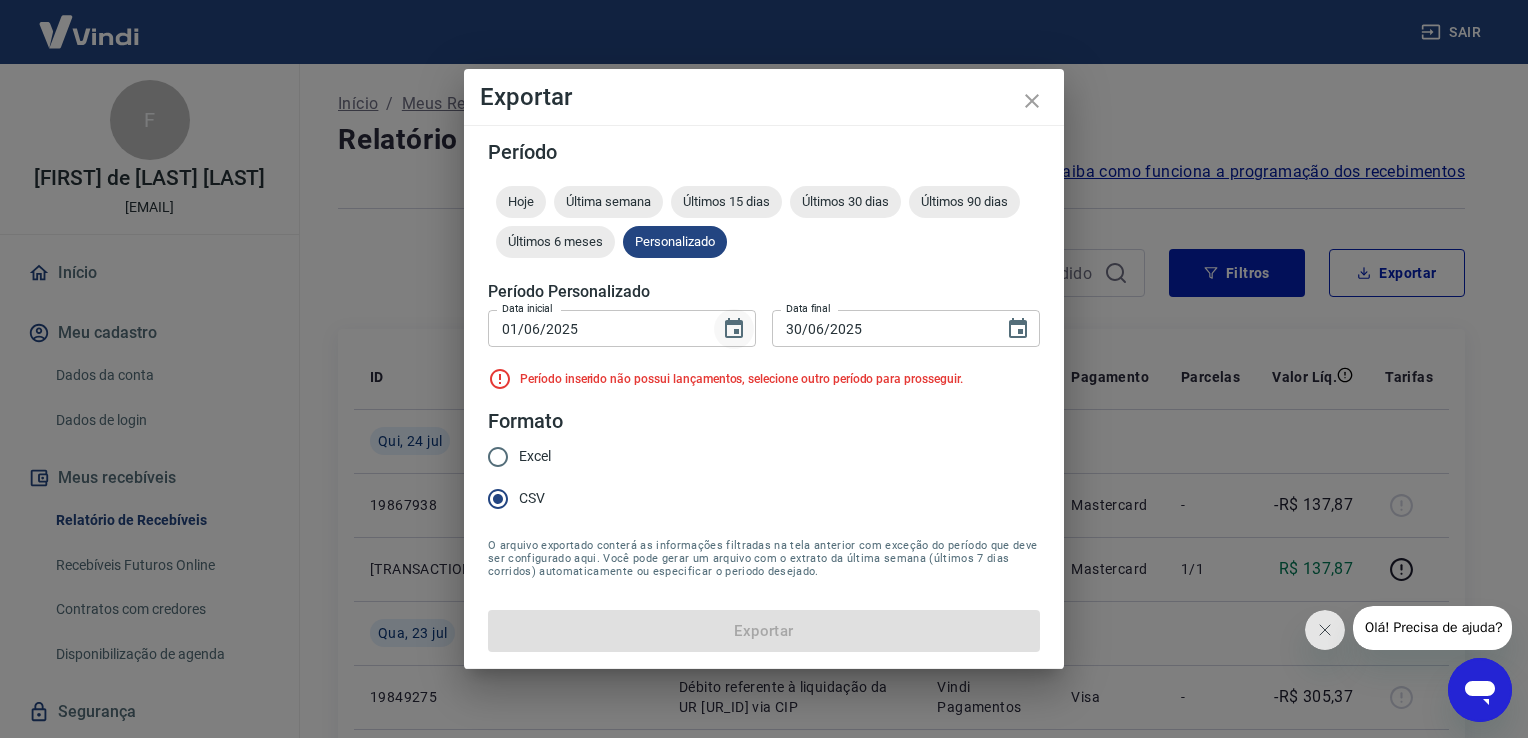 click at bounding box center [734, 329] 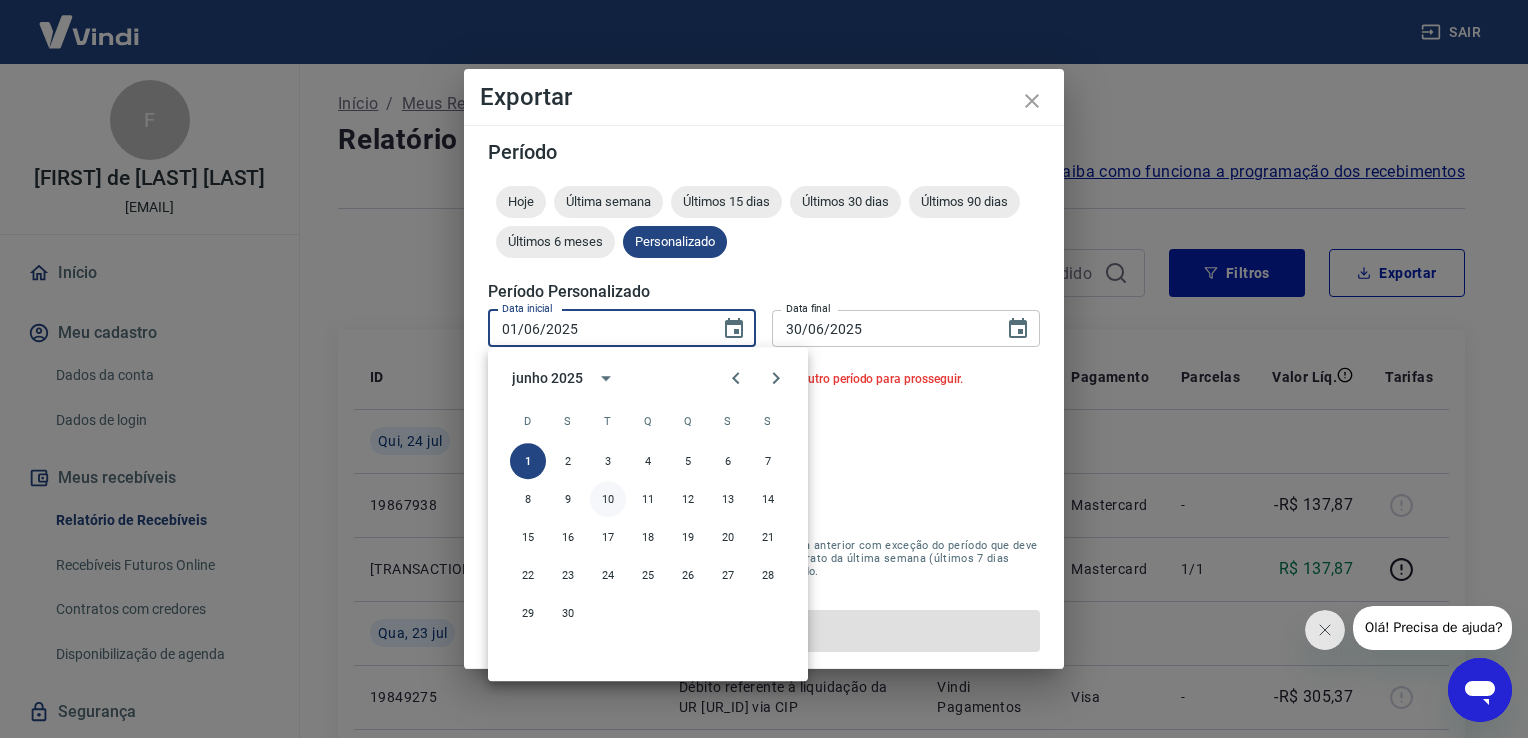 click on "10" at bounding box center [608, 499] 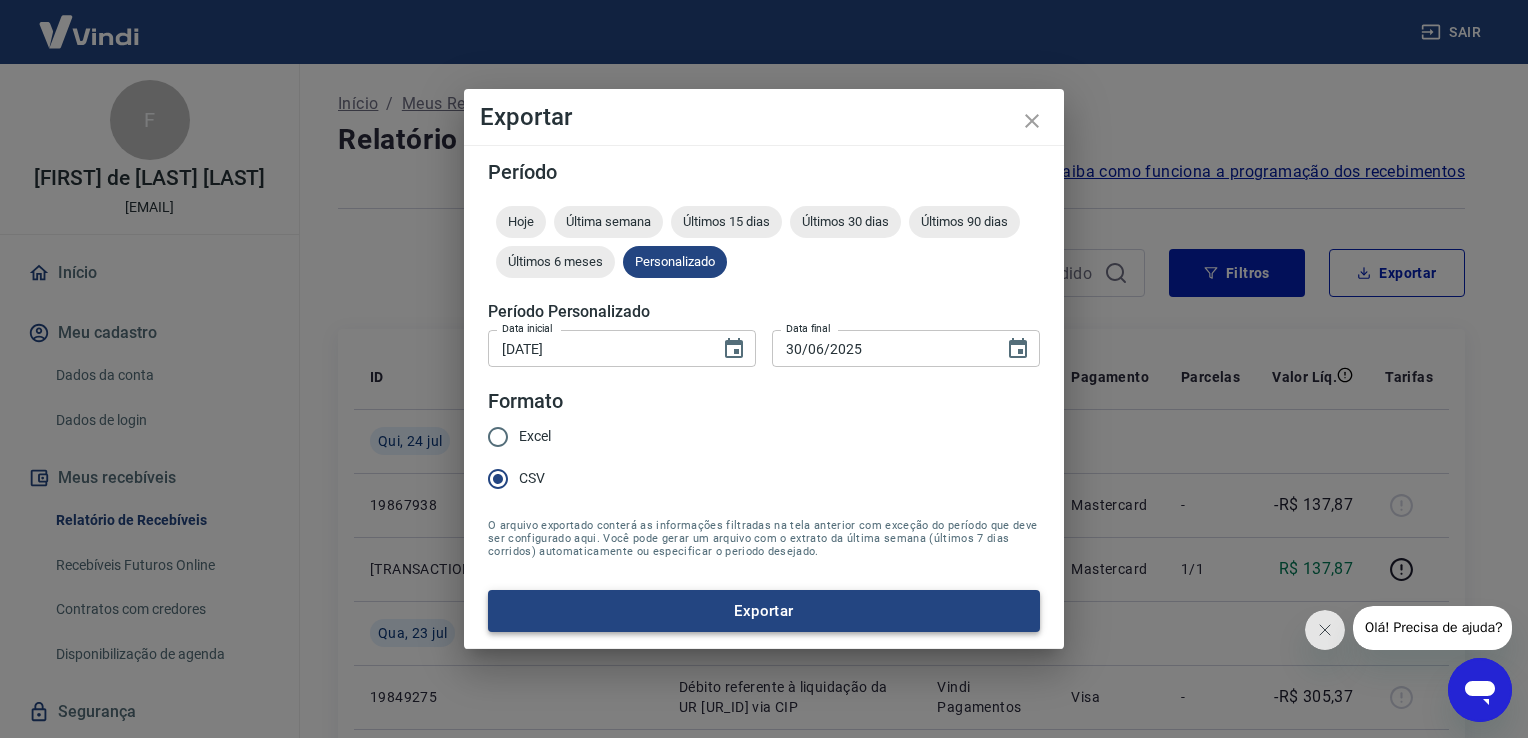 click on "Exportar" at bounding box center (764, 611) 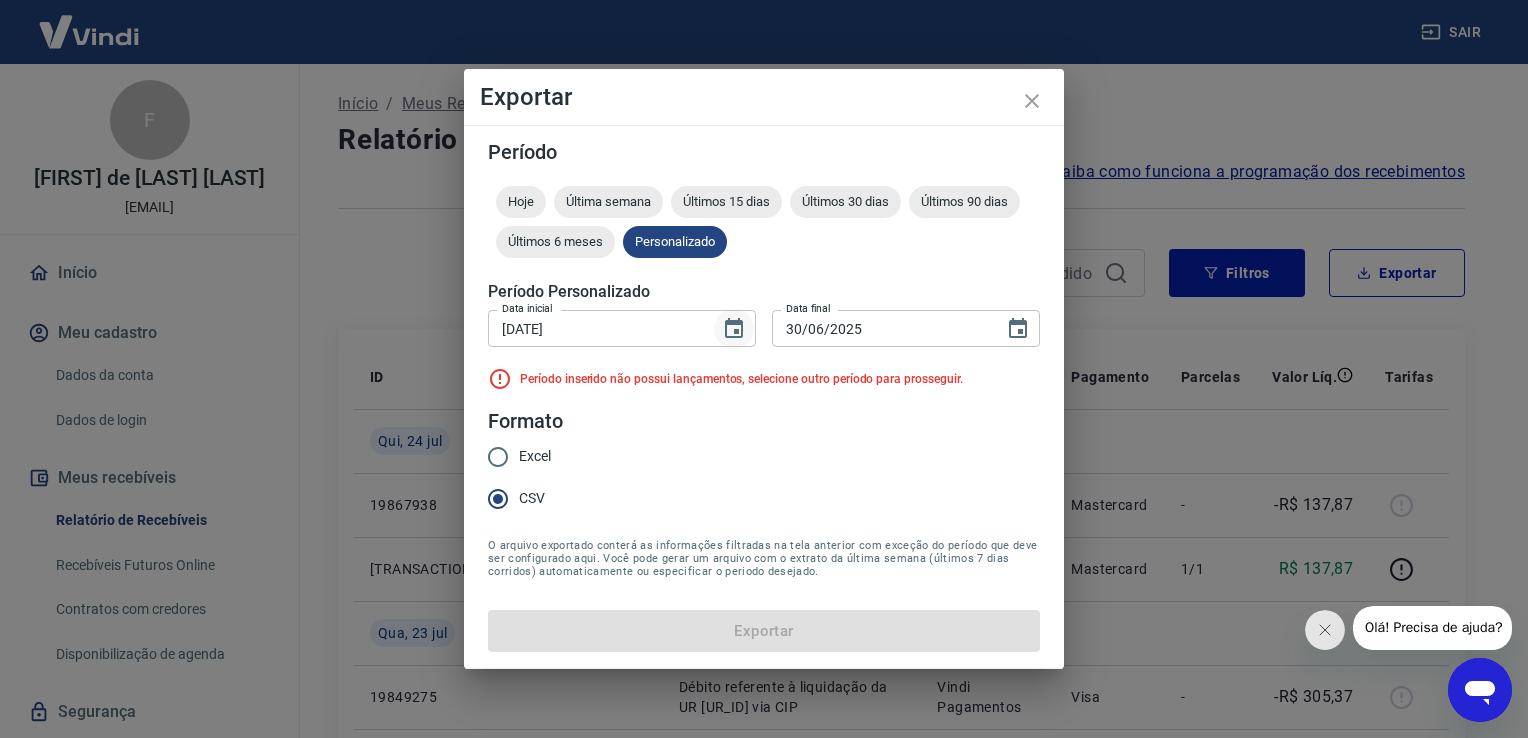 click 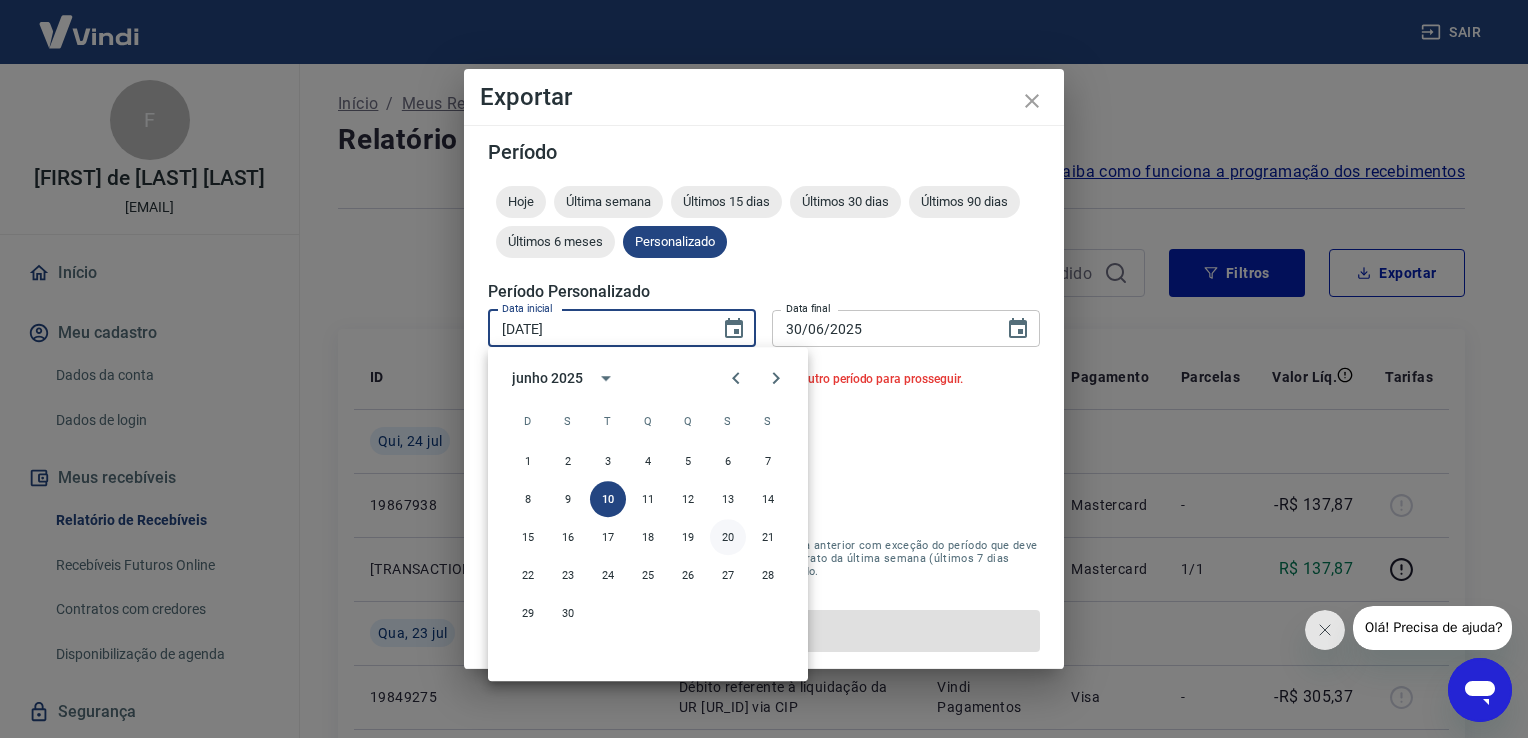 click on "20" at bounding box center (728, 537) 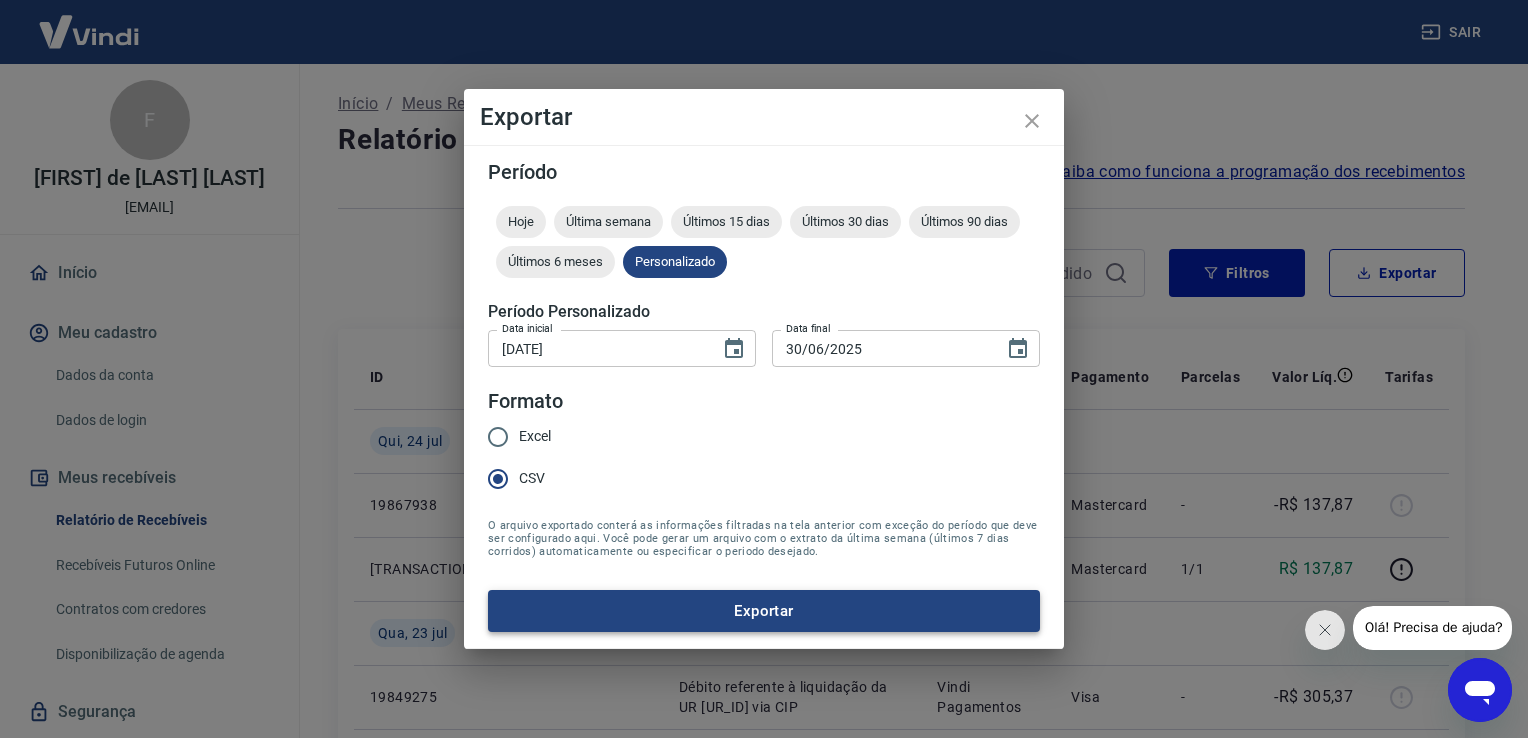 click on "Exportar" at bounding box center (764, 611) 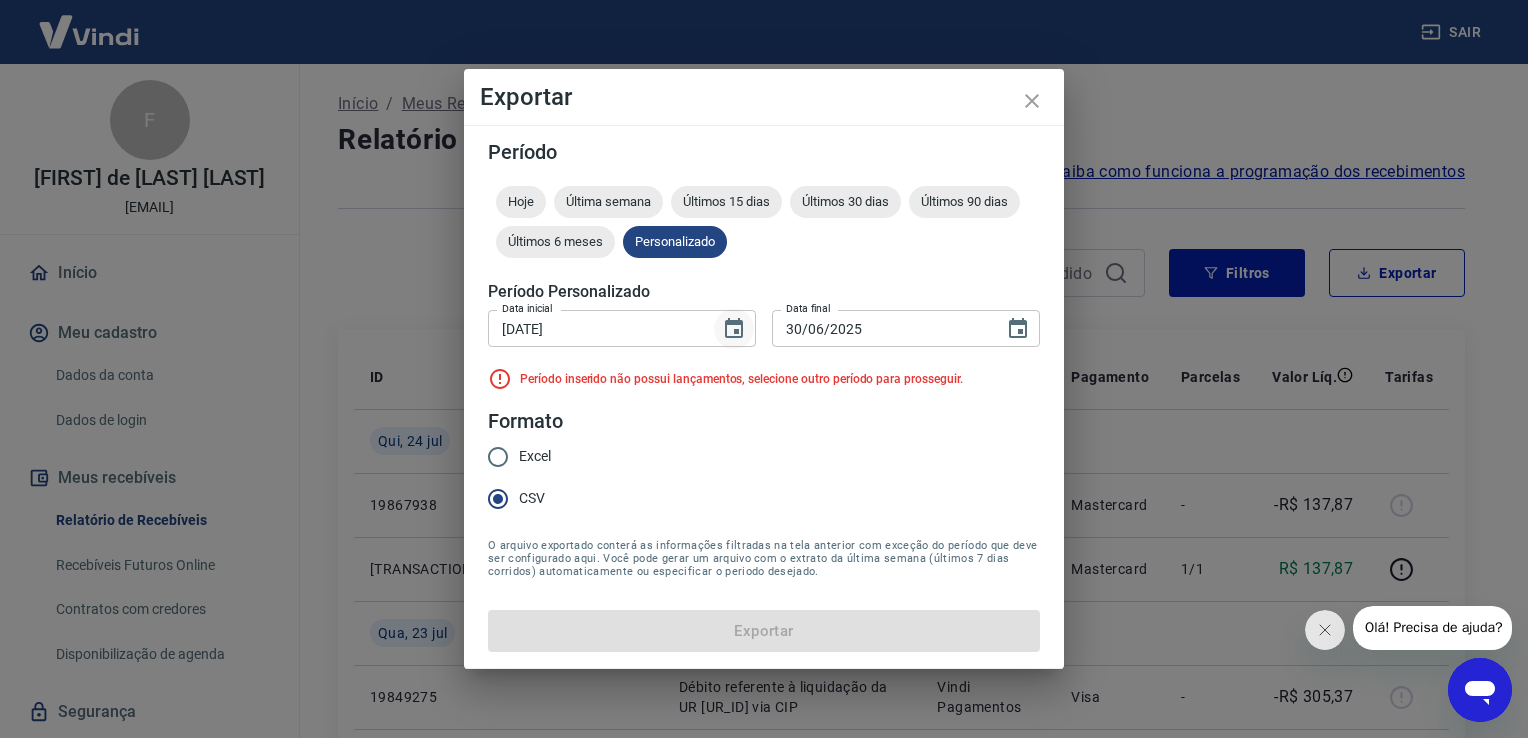 click 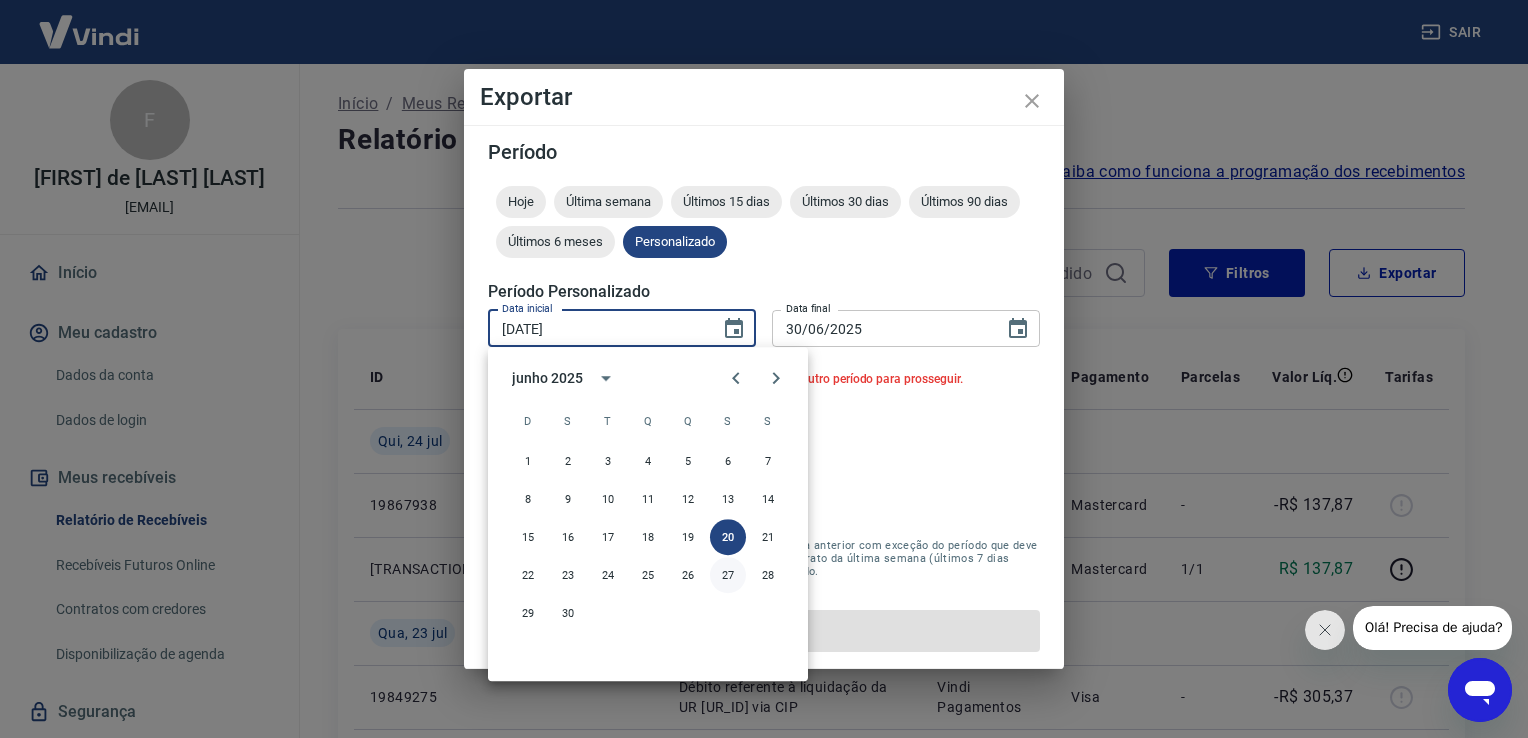 click on "27" at bounding box center (728, 575) 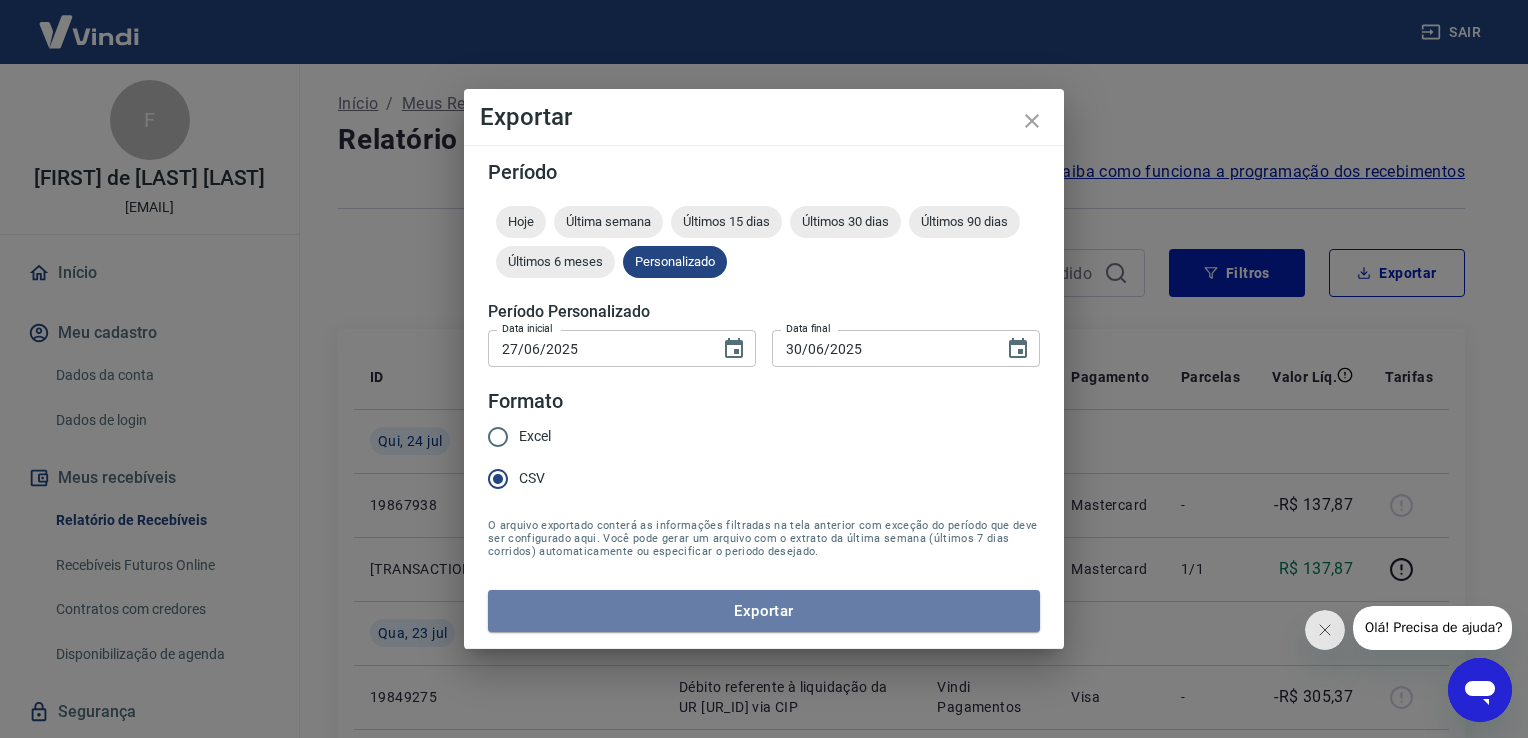 click on "Exportar" at bounding box center [764, 611] 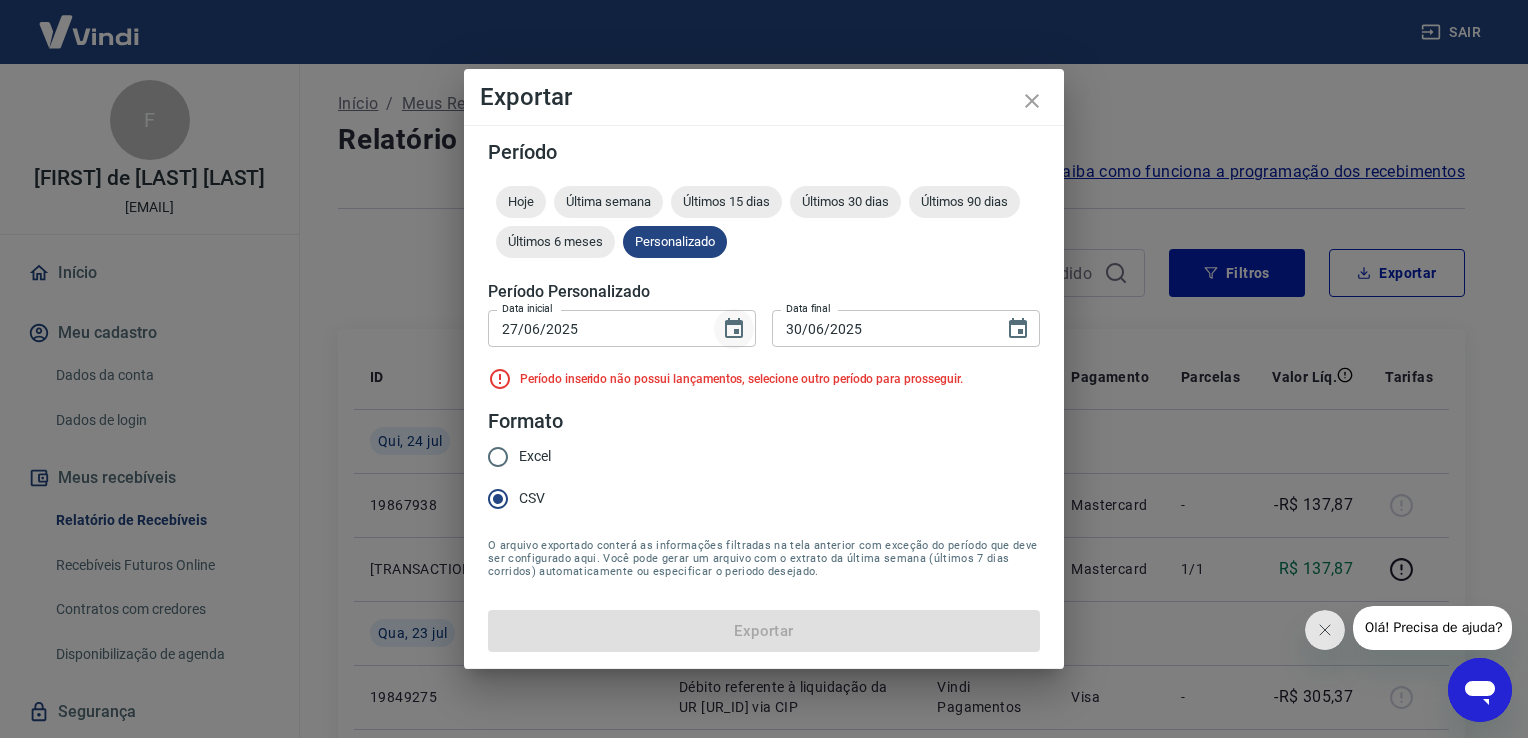 click 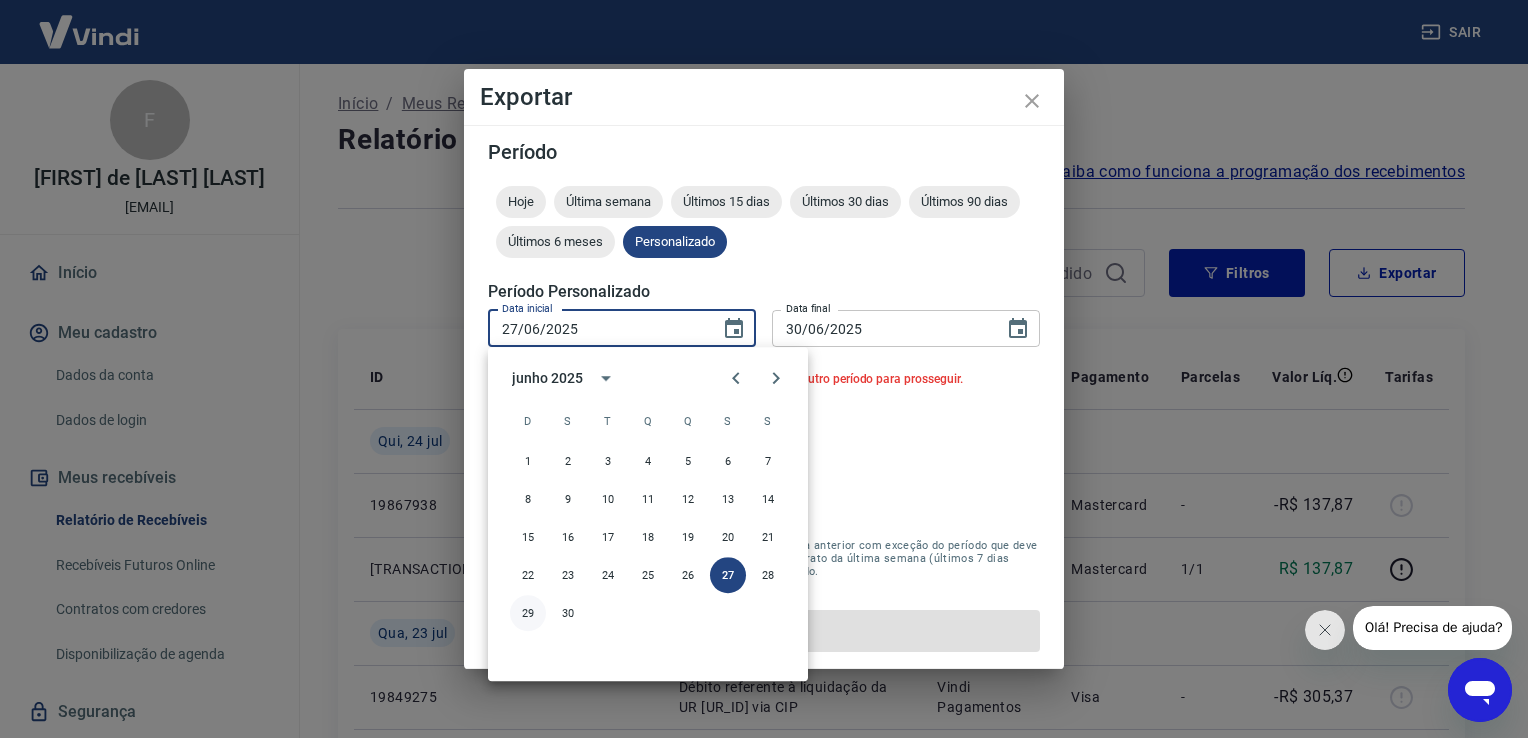 click on "29" at bounding box center (528, 613) 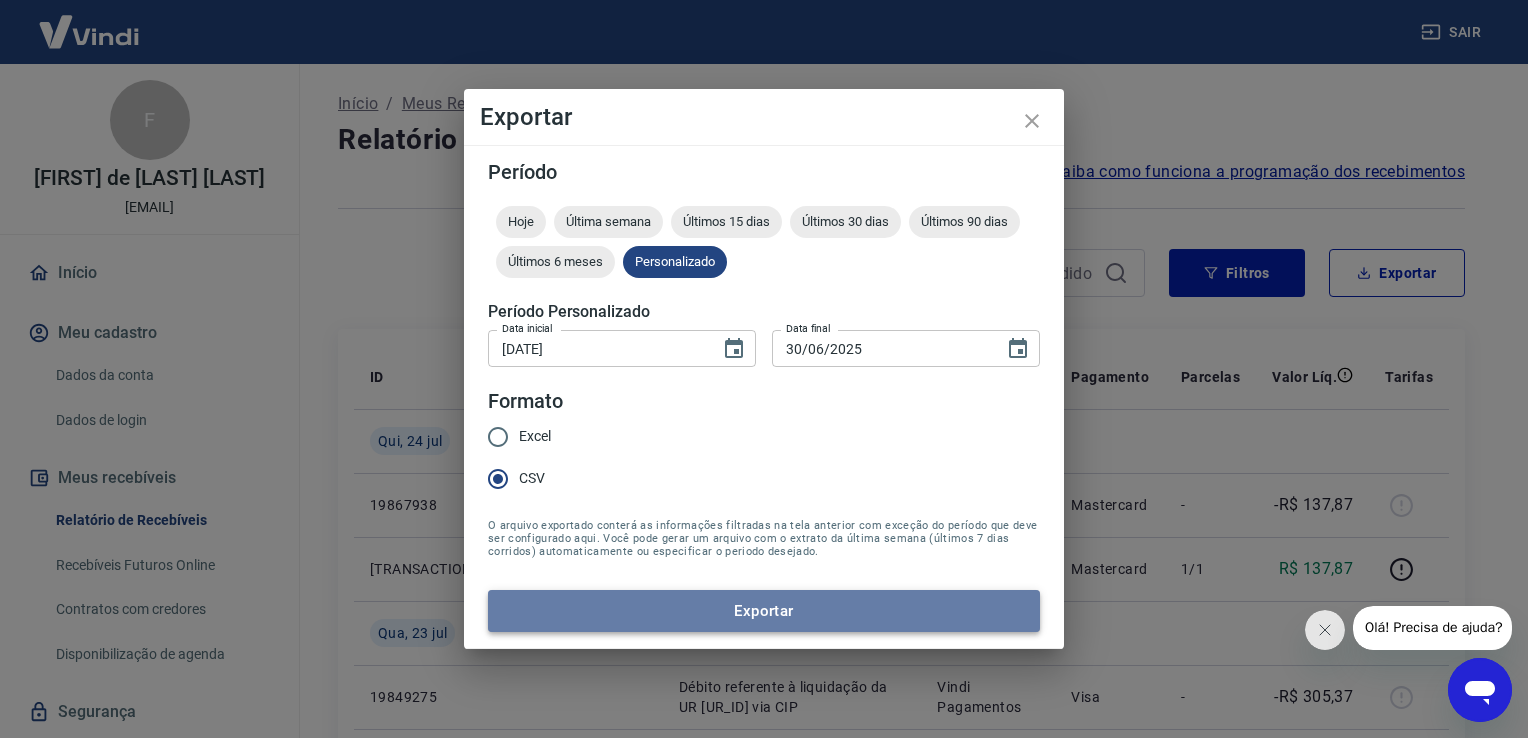 click on "Exportar" at bounding box center (764, 611) 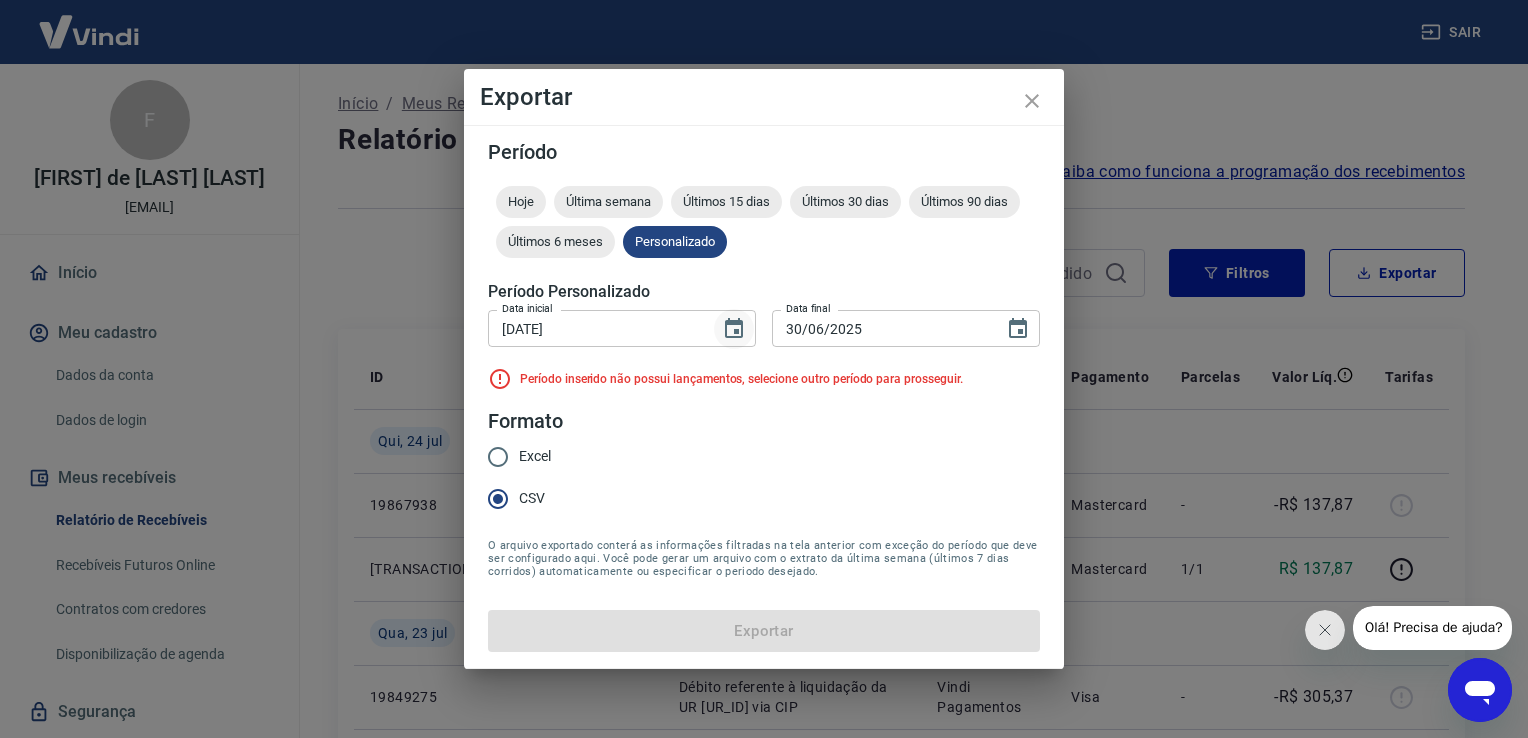 click 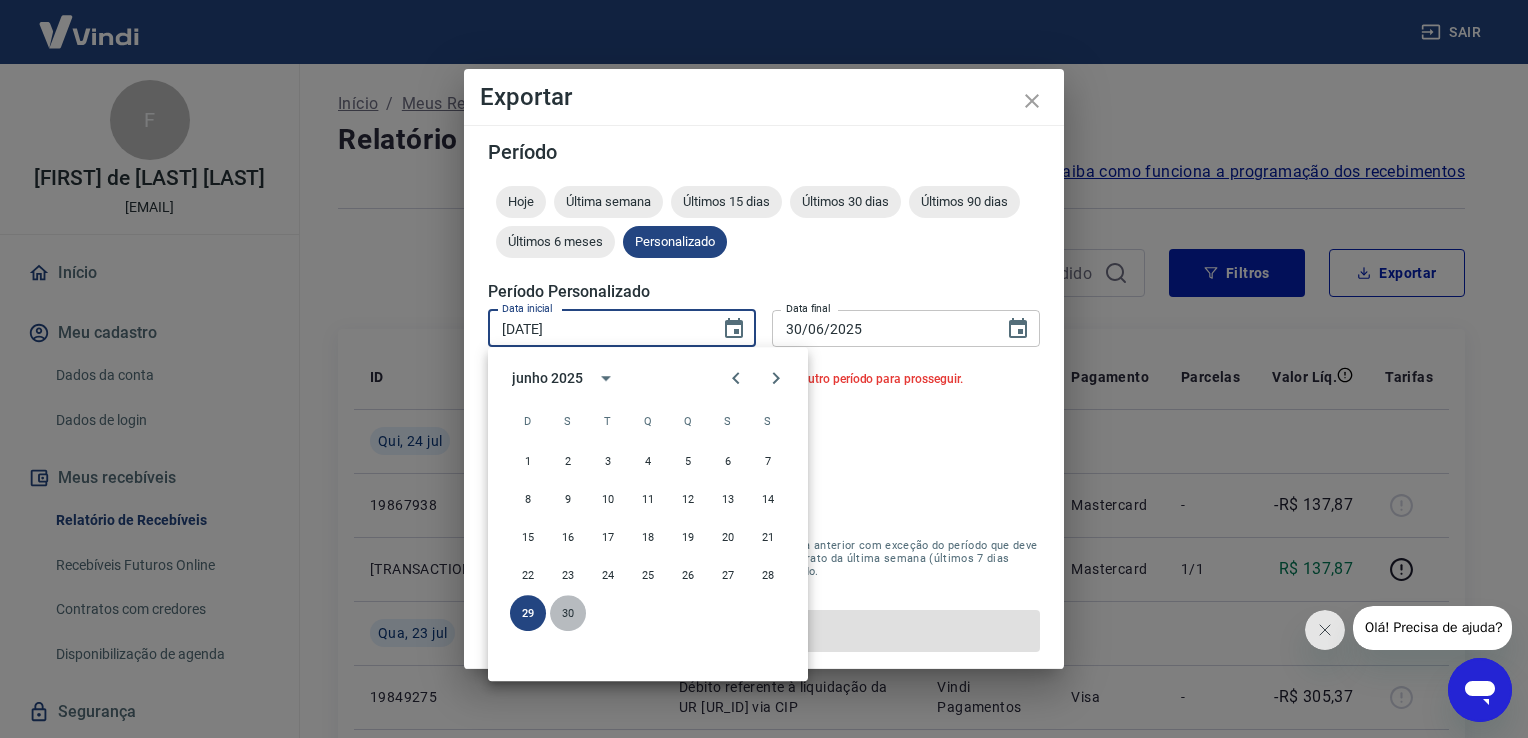 click on "30" at bounding box center (568, 613) 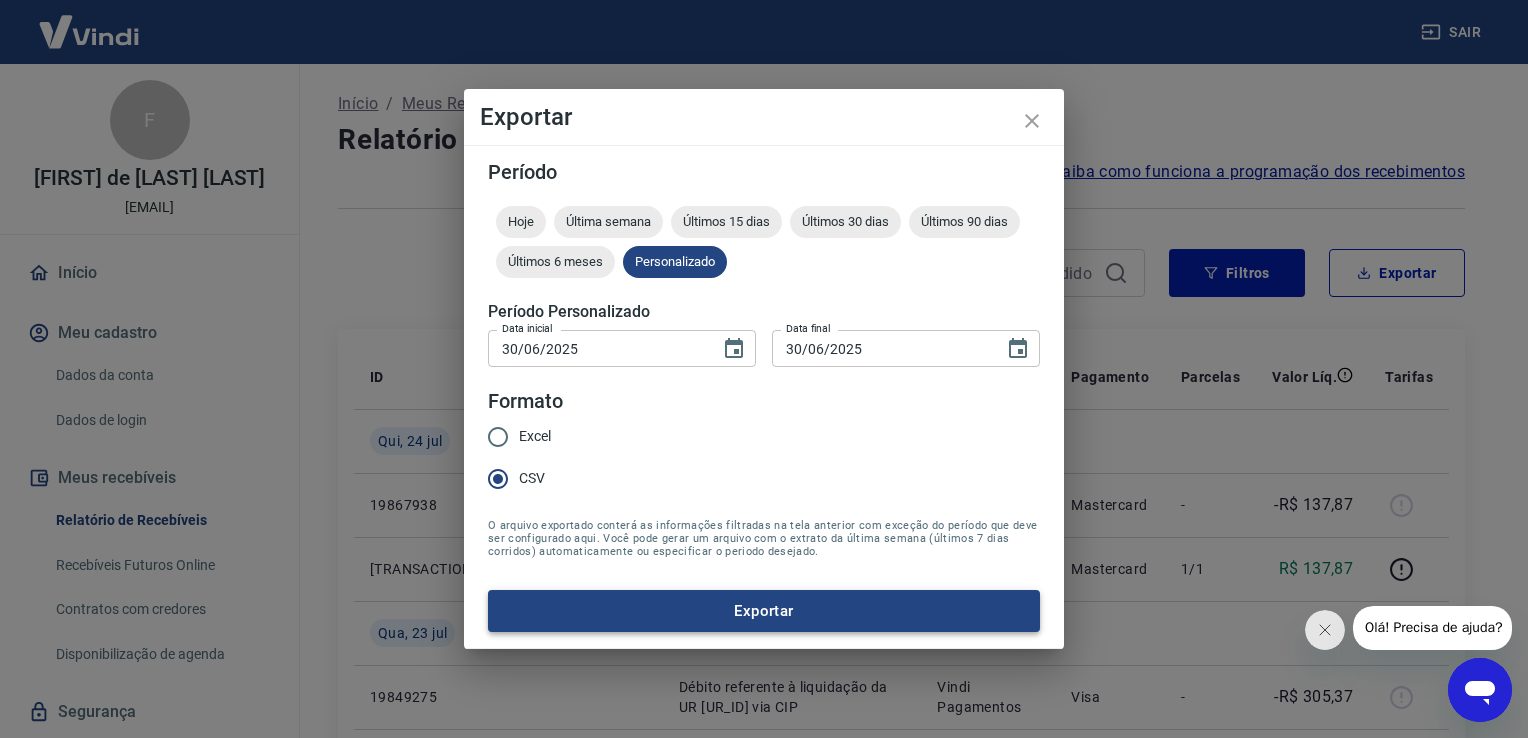 click on "Exportar" at bounding box center [764, 611] 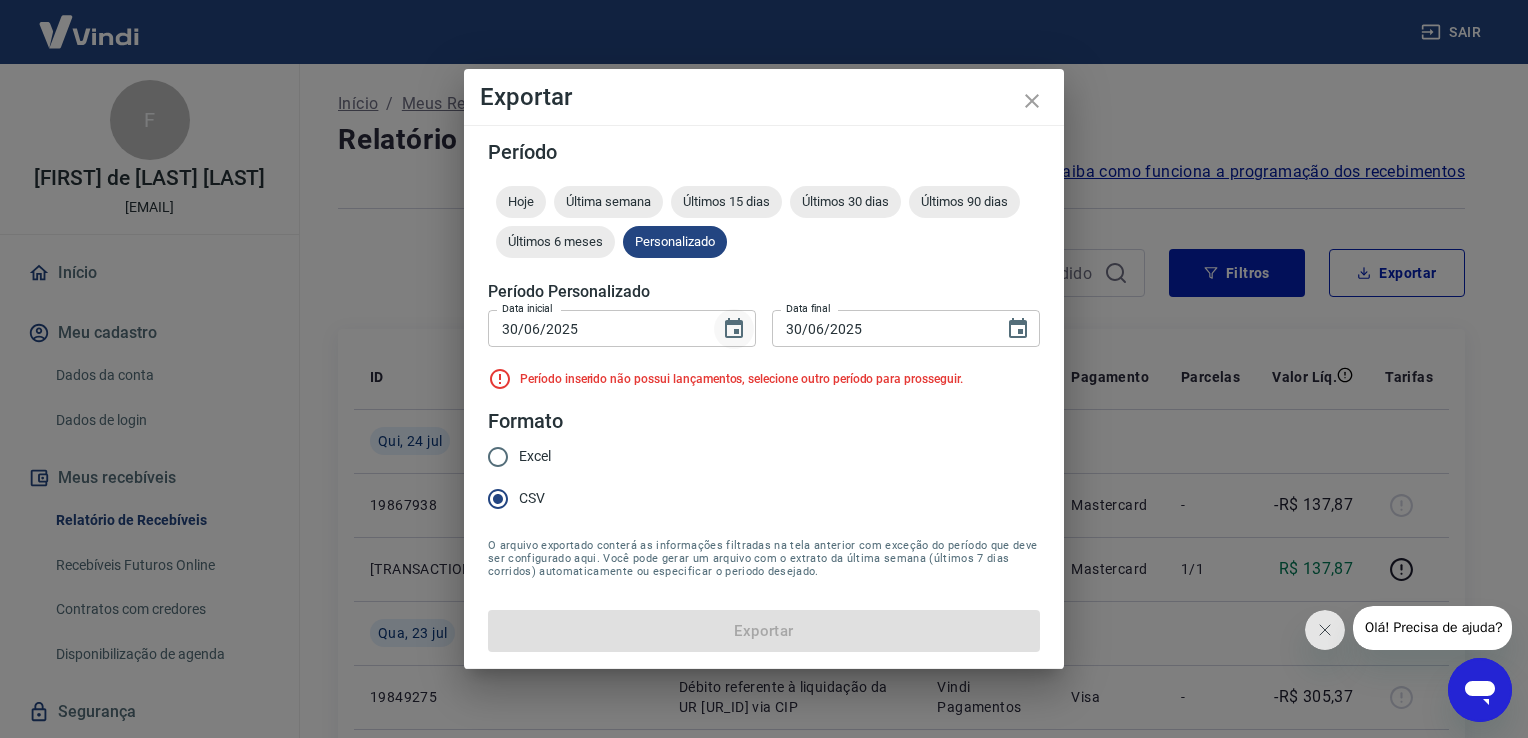 click 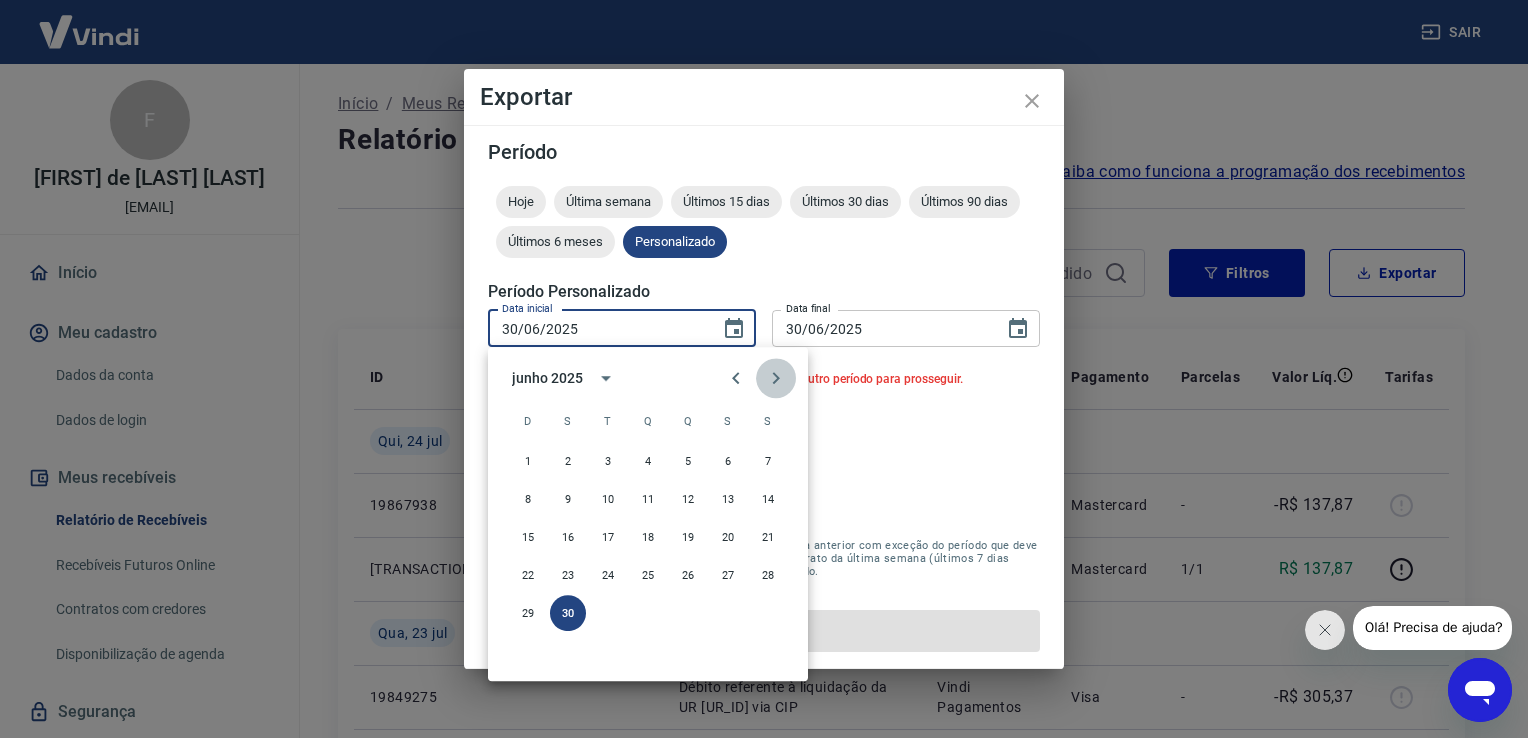 click 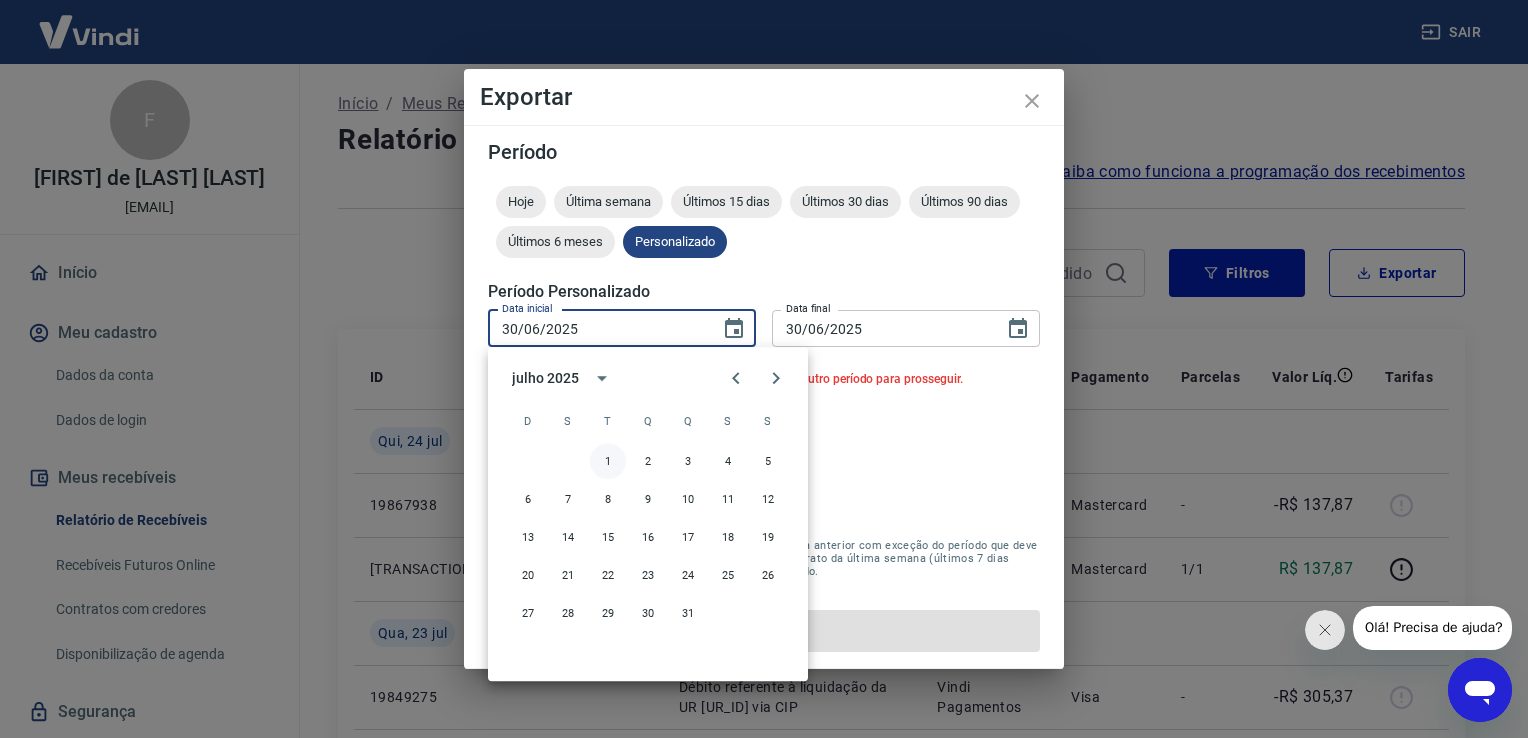 click on "1" at bounding box center [608, 461] 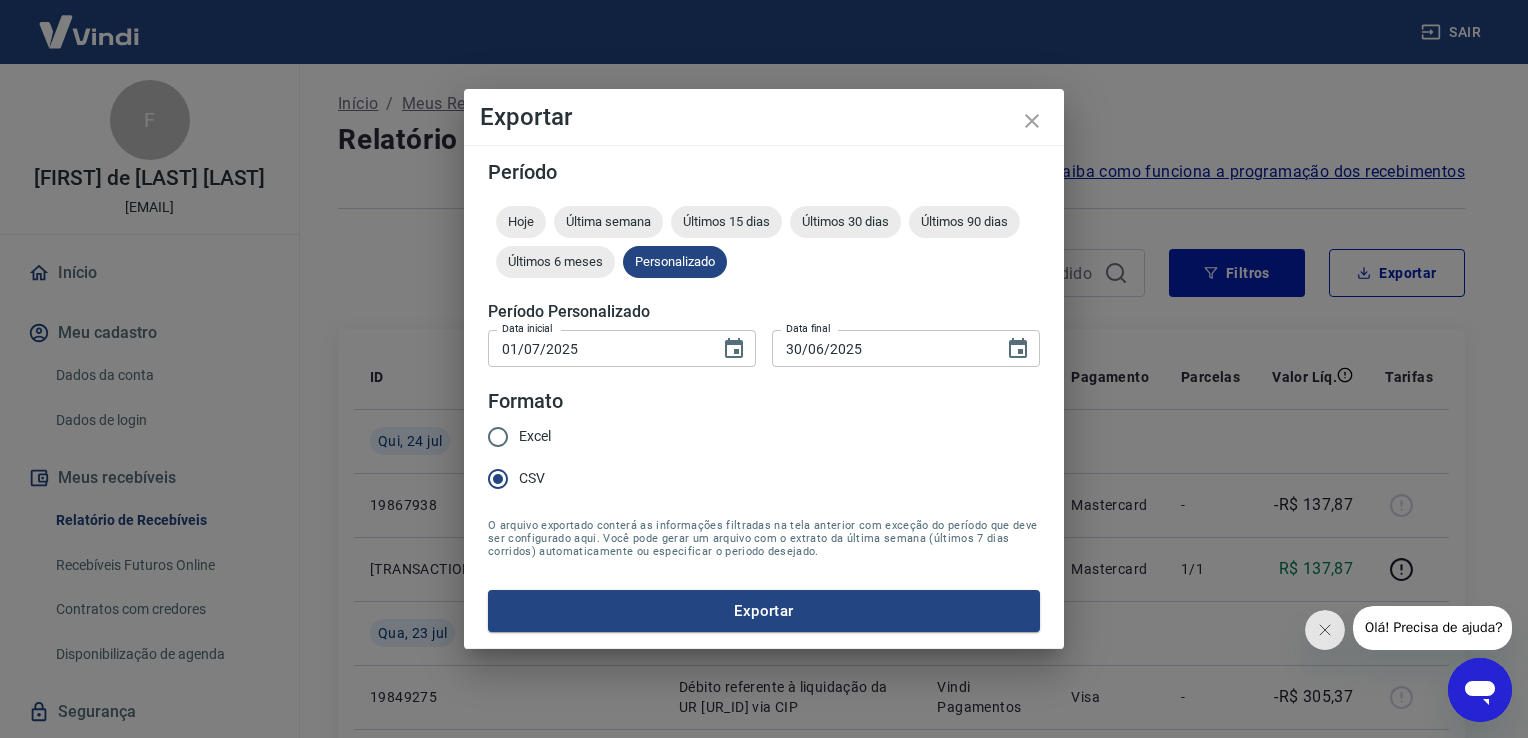 click on "30/06/2025" at bounding box center (881, 348) 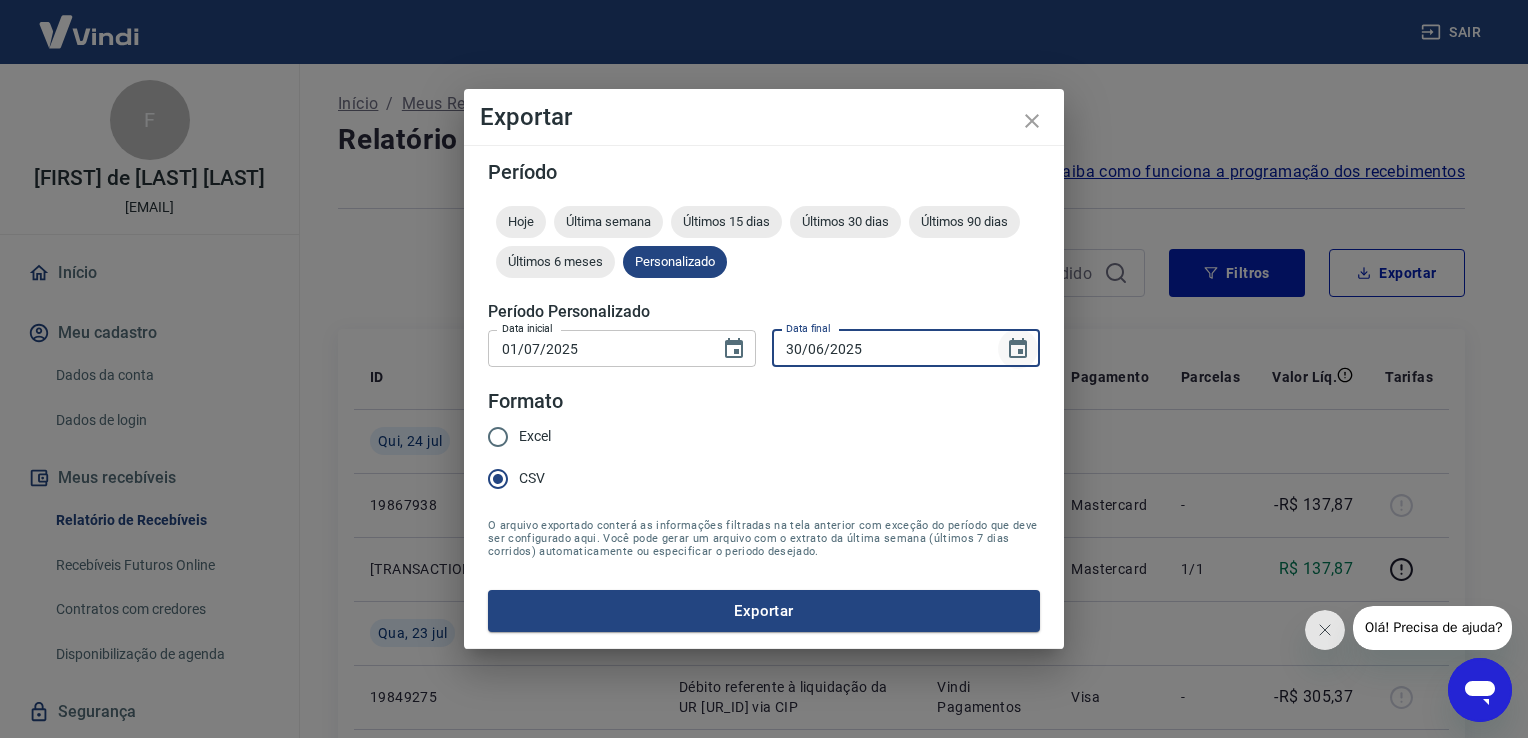 click 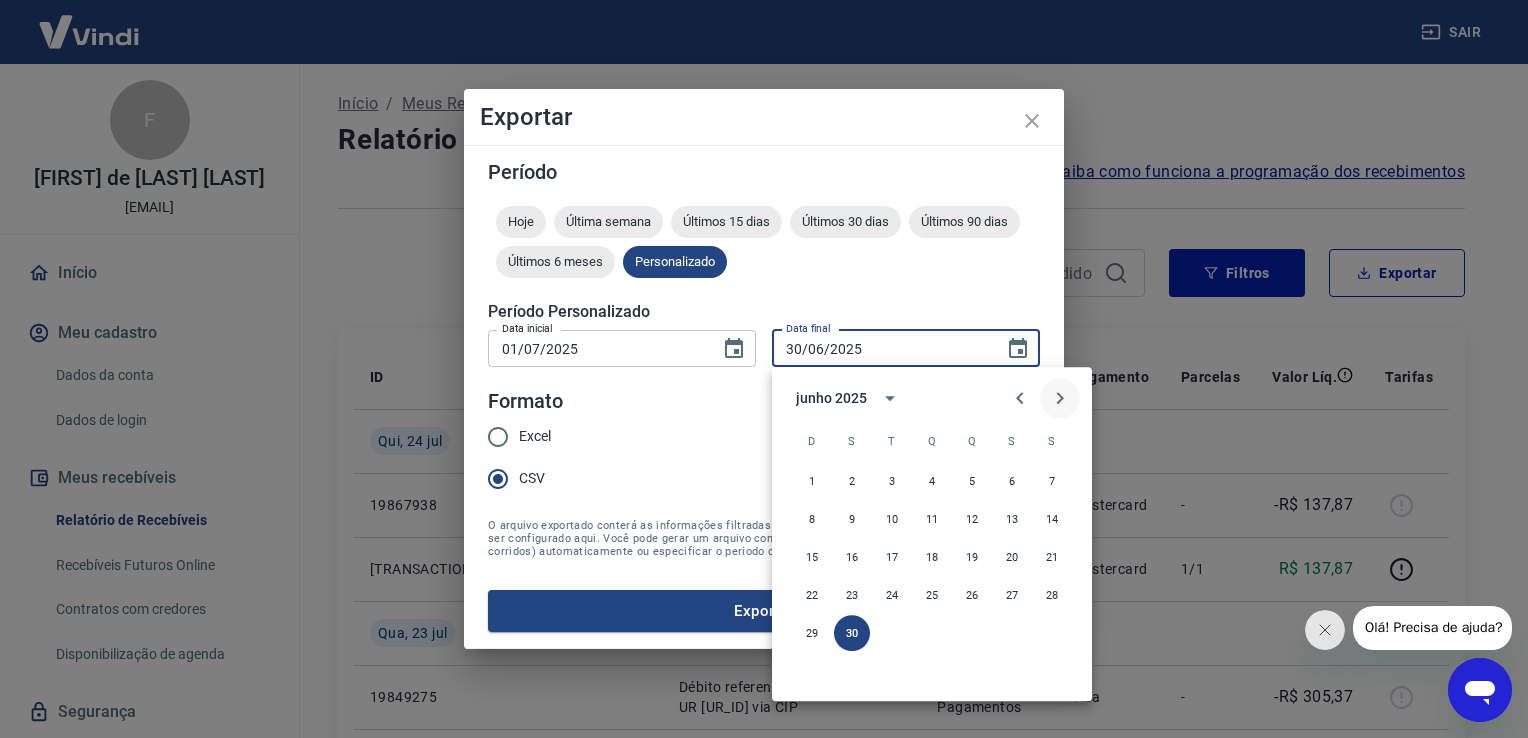 click 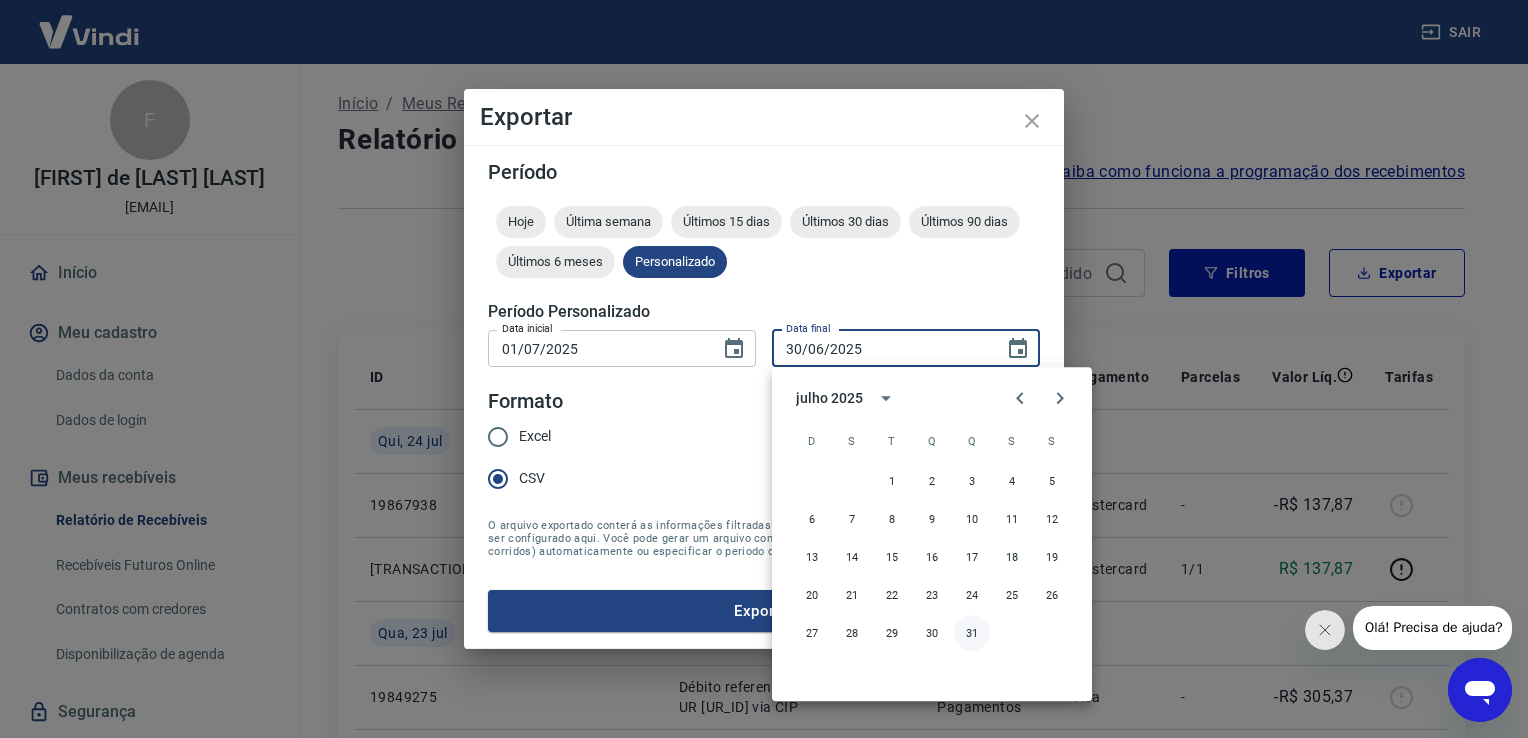 click on "31" at bounding box center (972, 633) 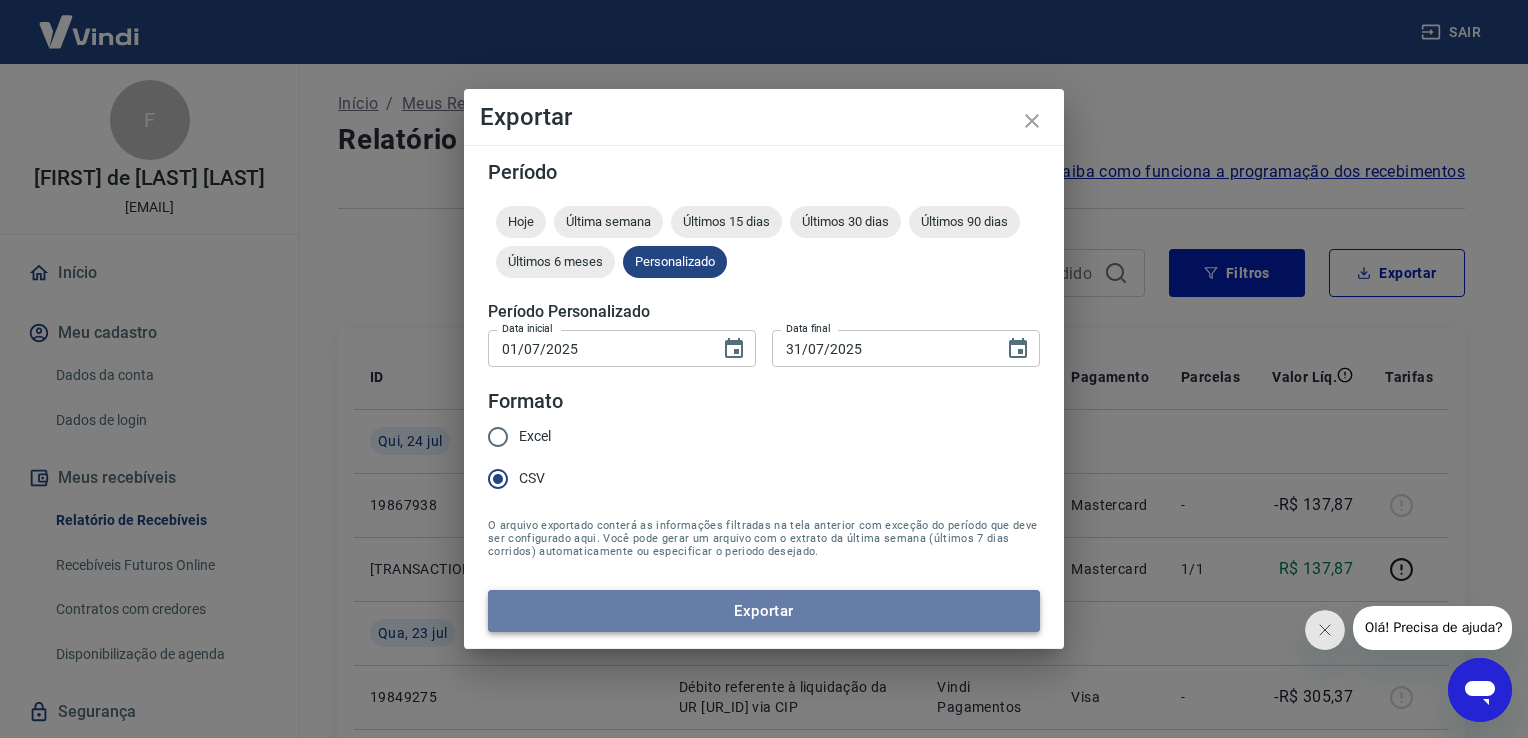 click on "Exportar" at bounding box center (764, 611) 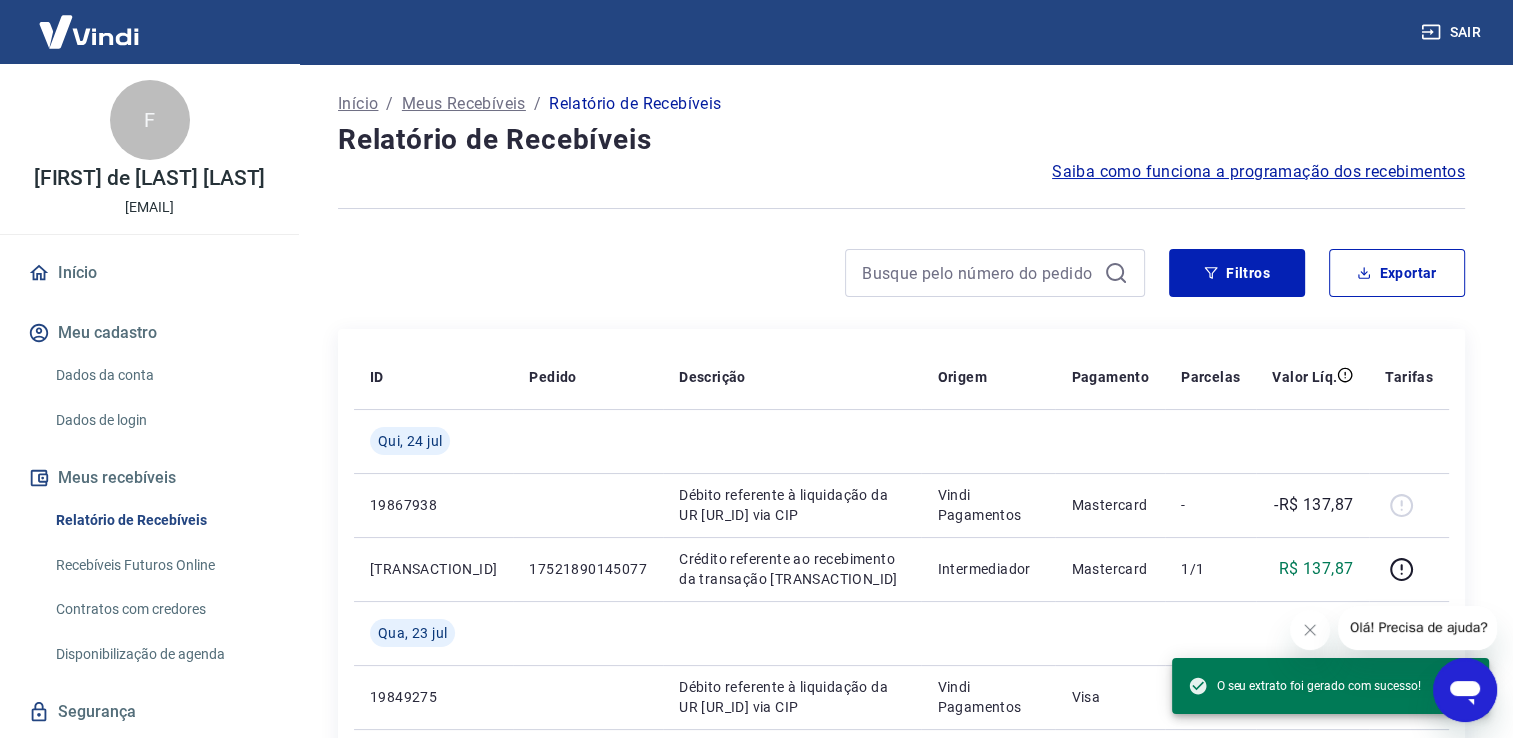 click at bounding box center [901, 208] 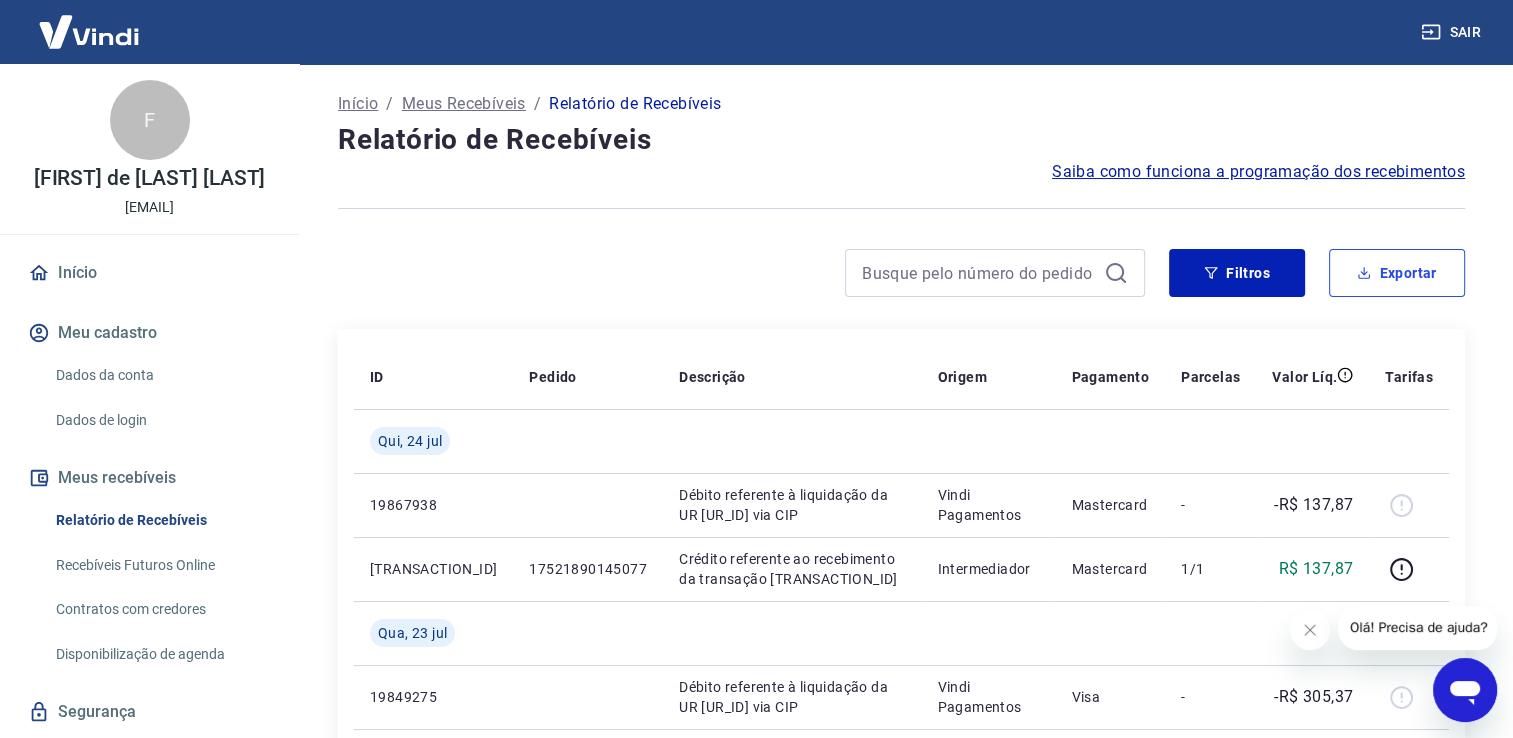 click on "Exportar" at bounding box center (1397, 273) 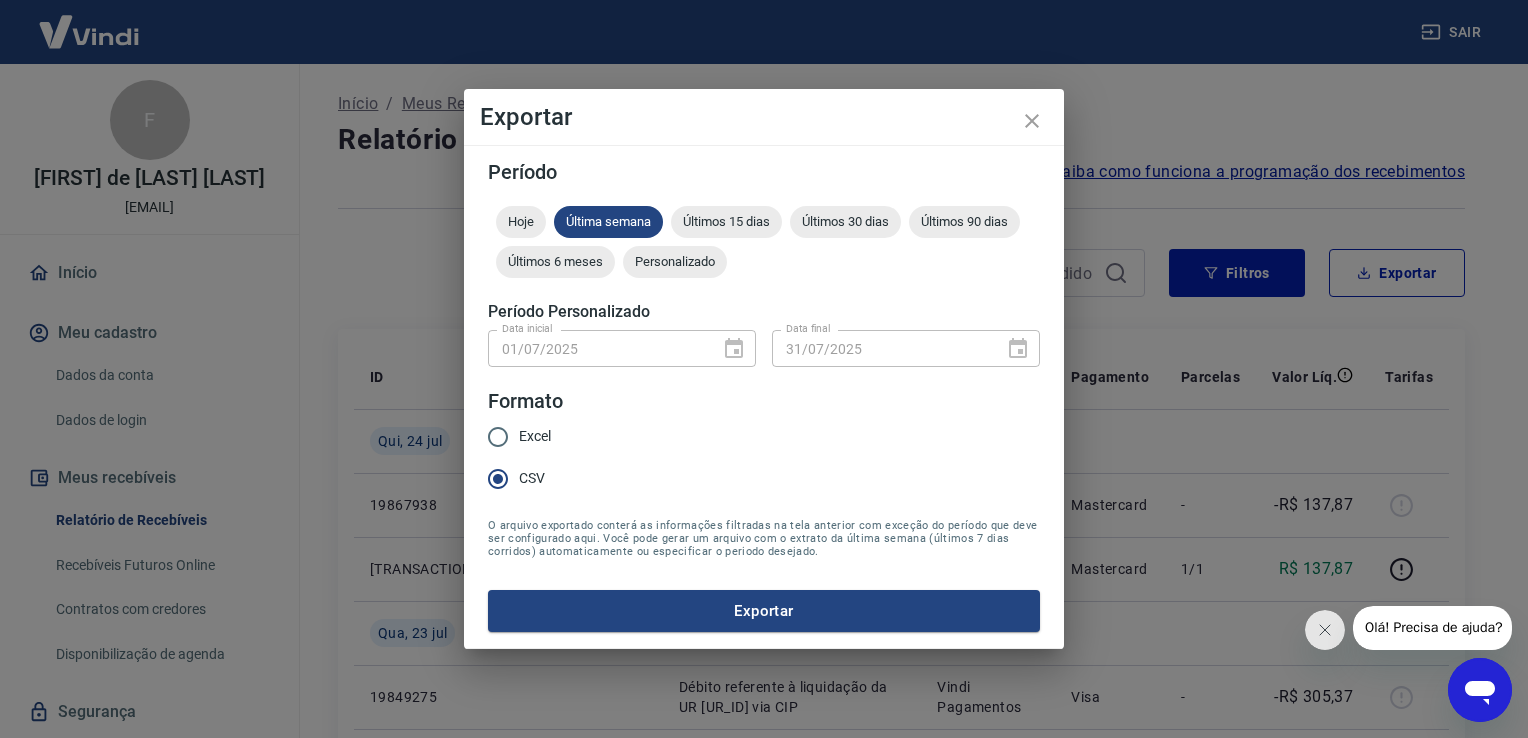 click on "Excel" at bounding box center (535, 436) 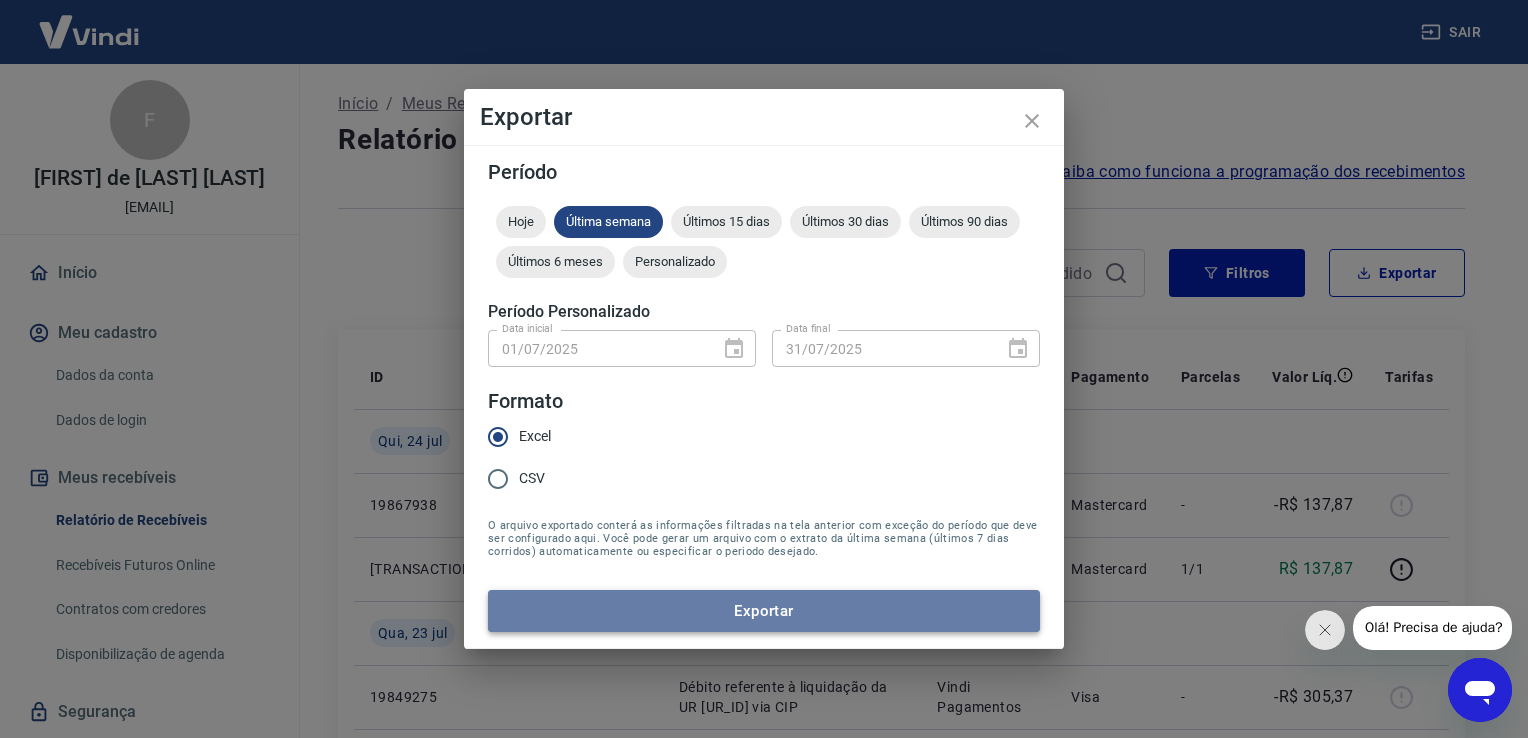 click on "Exportar" at bounding box center [764, 611] 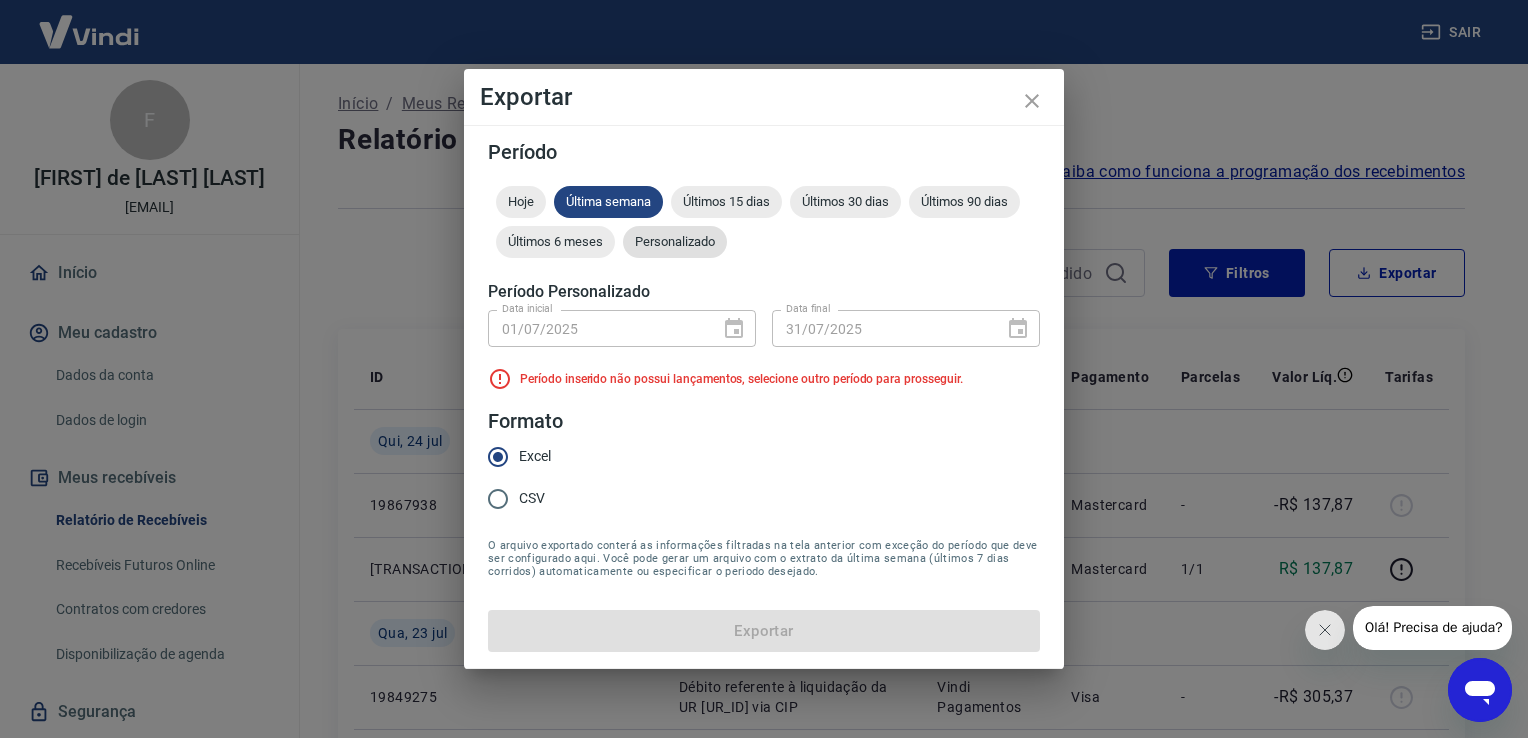 click on "Personalizado" at bounding box center (675, 241) 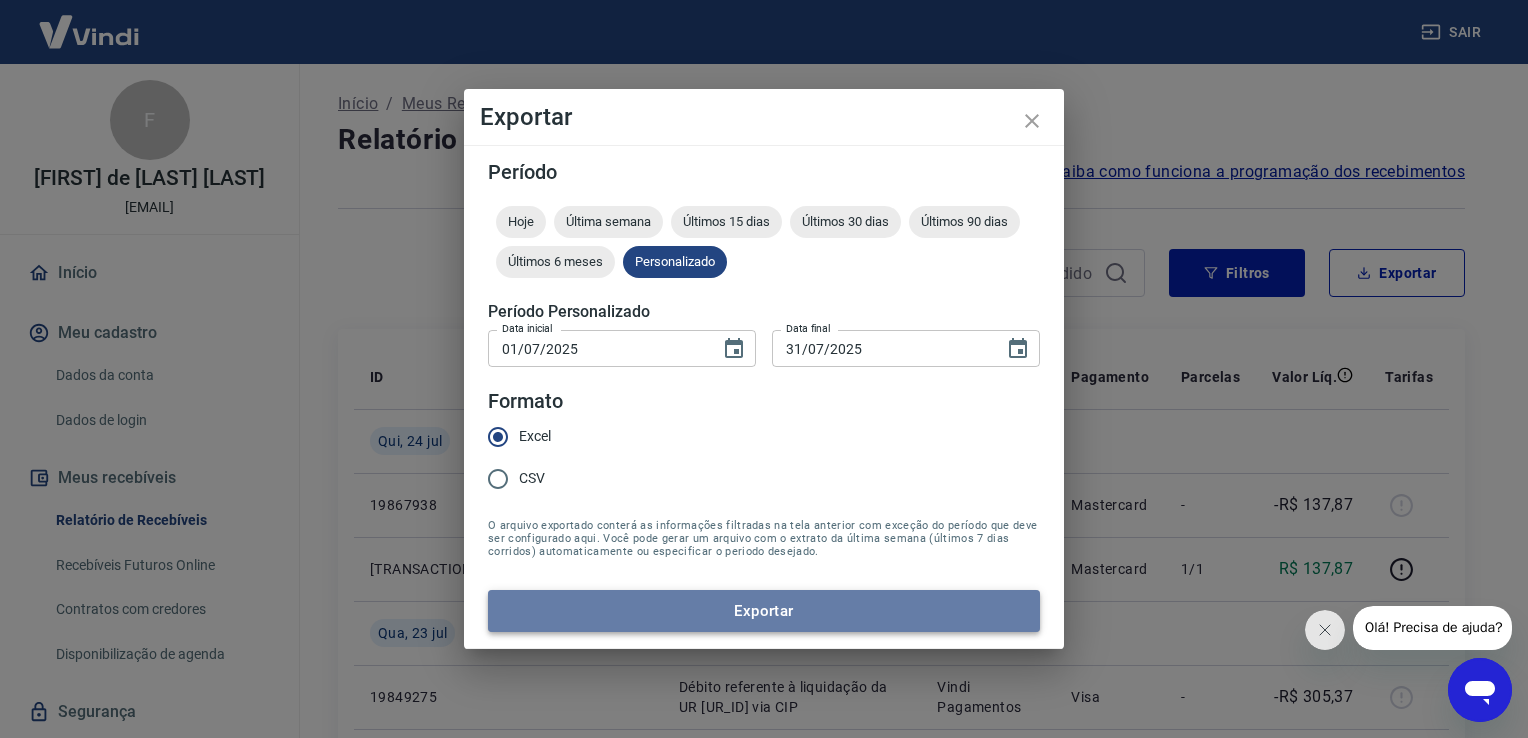 click on "Exportar" at bounding box center [764, 611] 